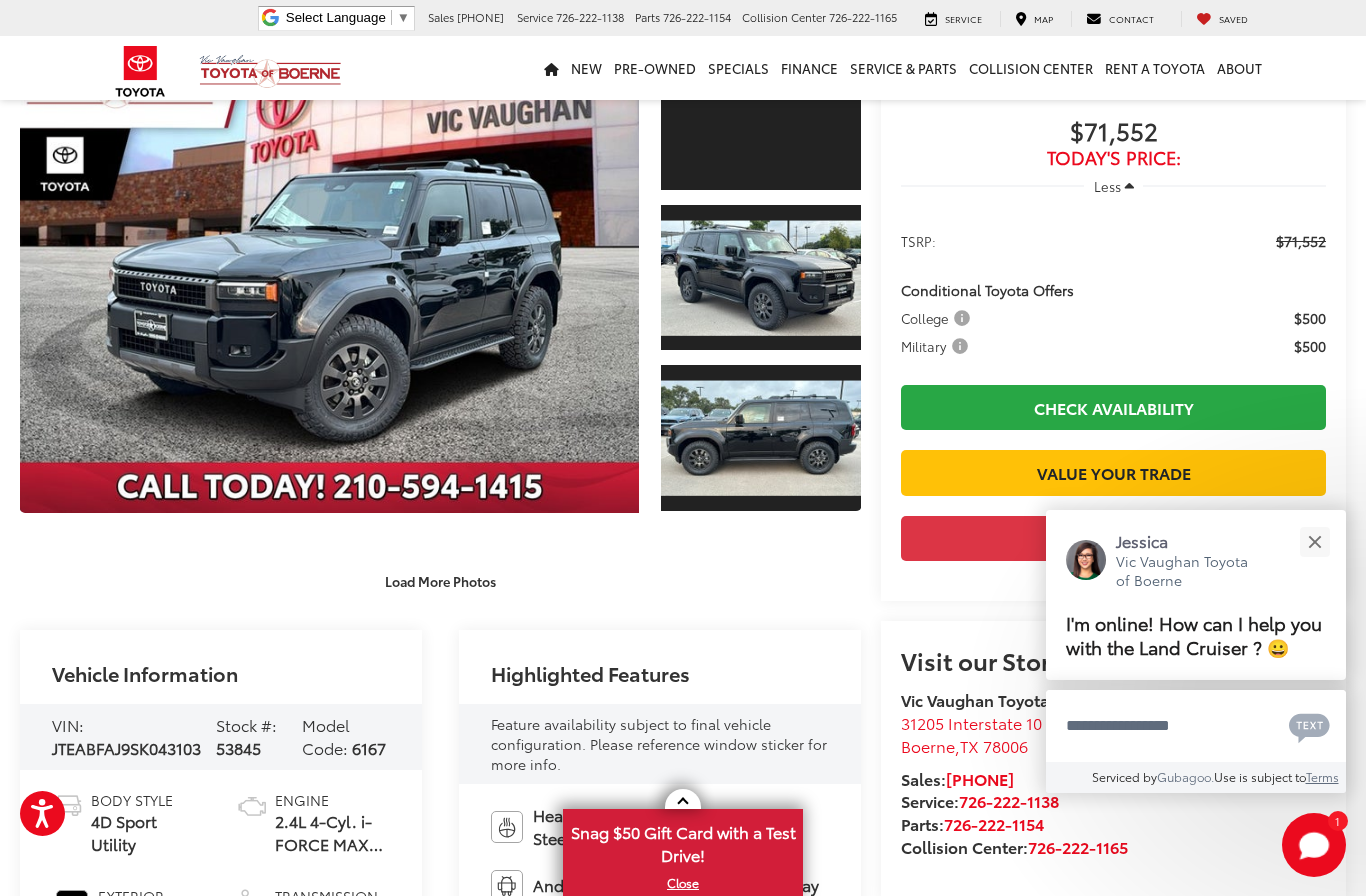 scroll, scrollTop: 0, scrollLeft: 0, axis: both 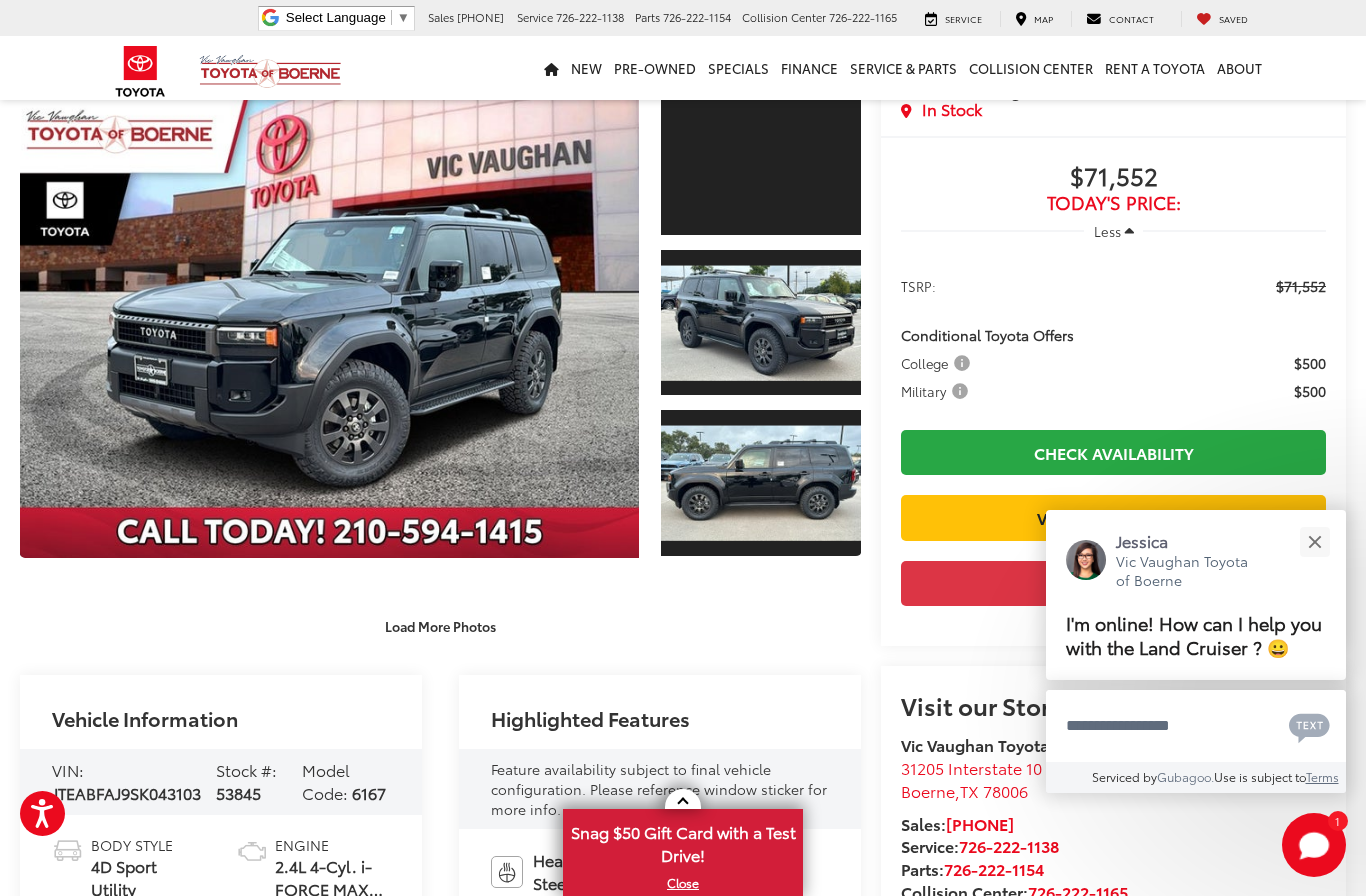 click at bounding box center [761, 323] 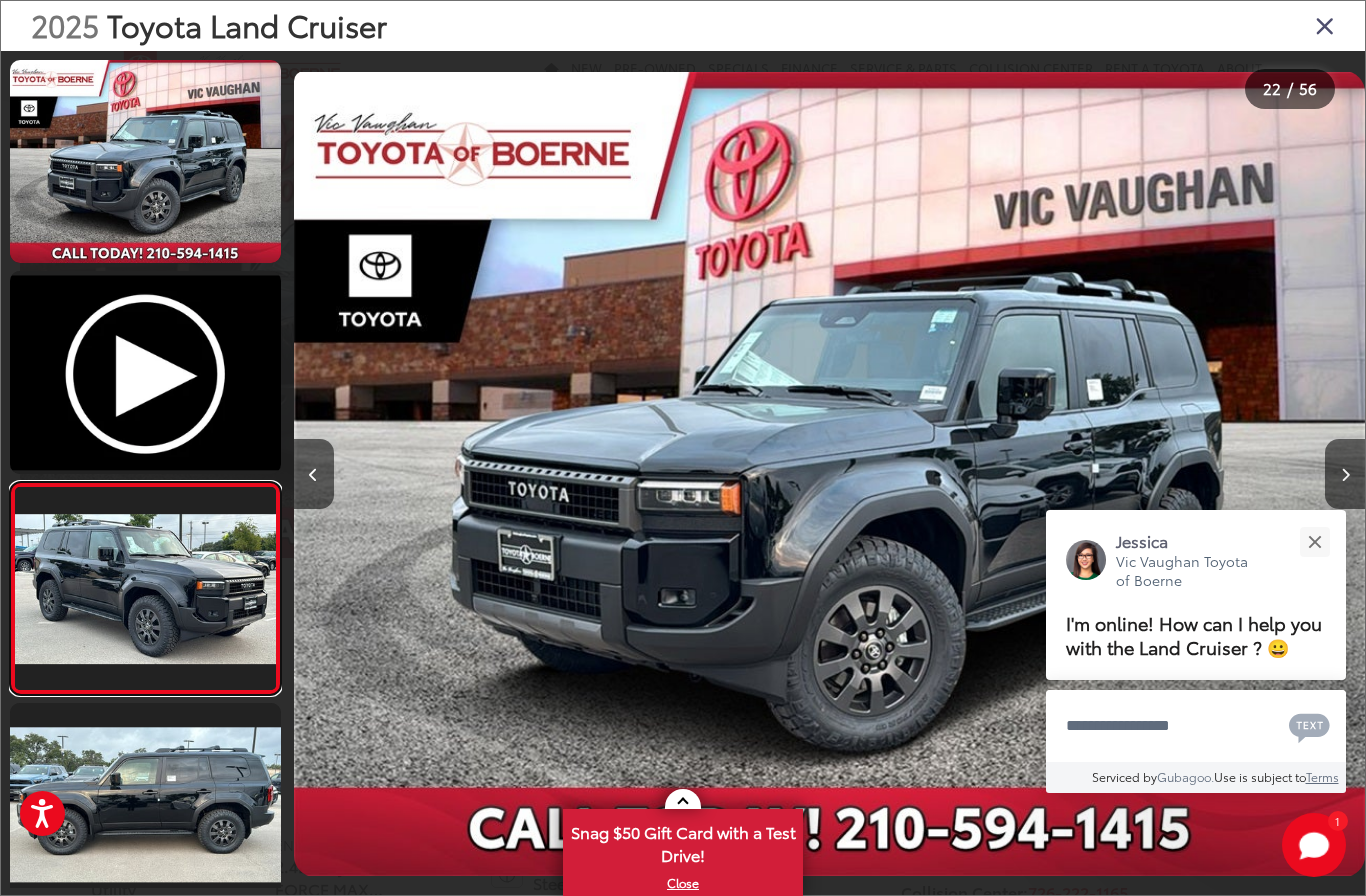 scroll, scrollTop: 0, scrollLeft: 11426, axis: horizontal 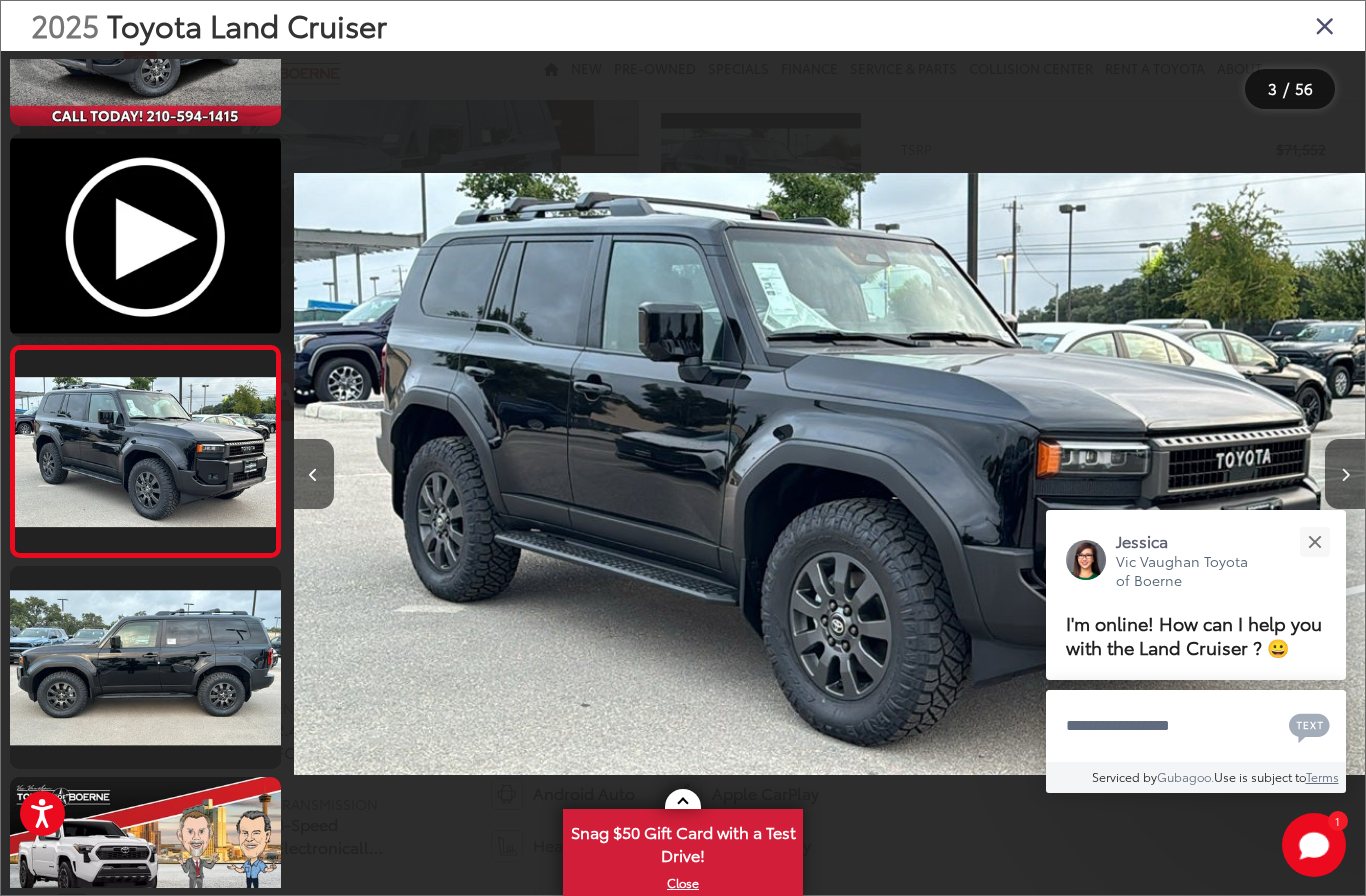 click at bounding box center (1314, 541) 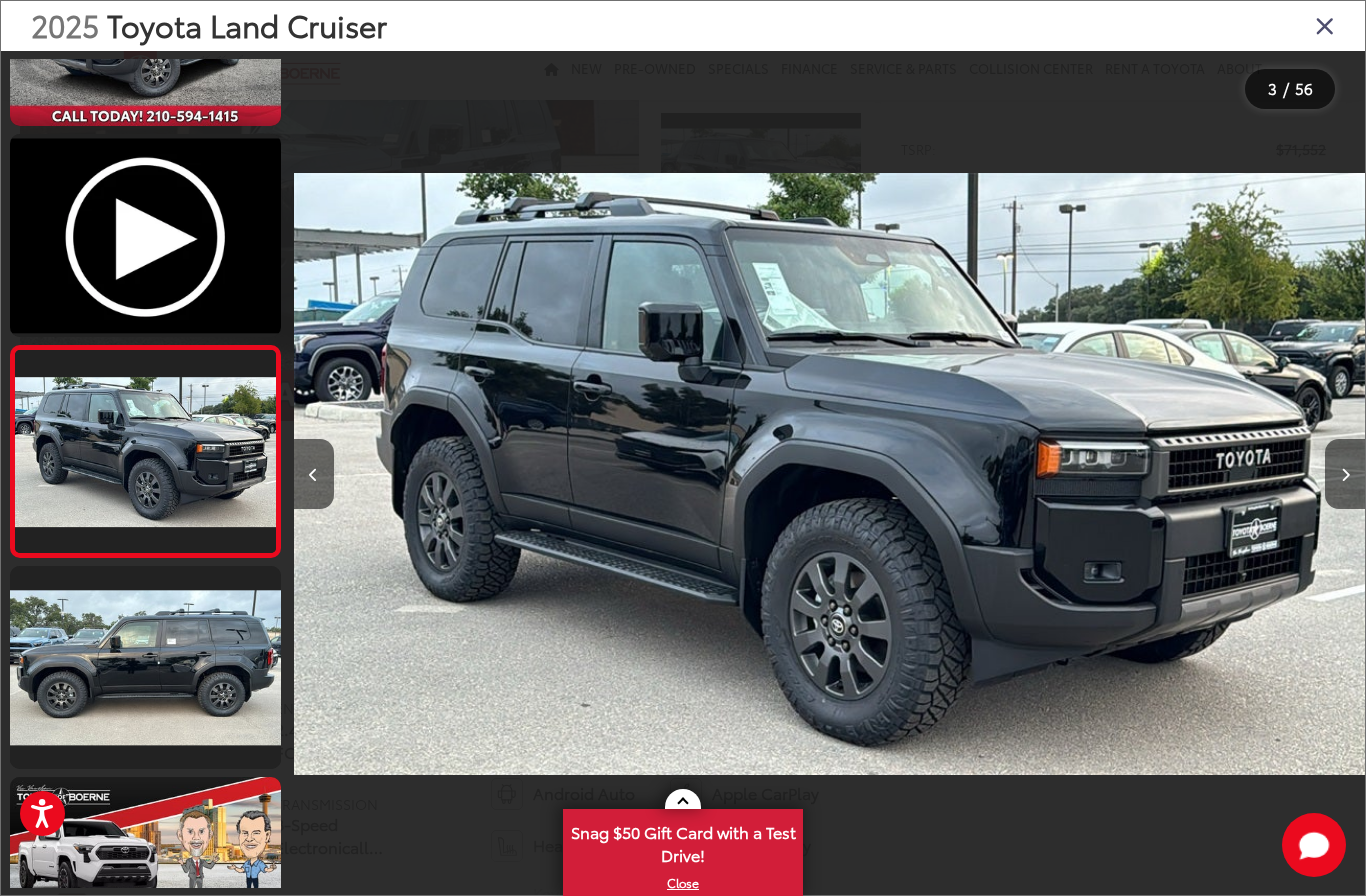 click at bounding box center (1345, 474) 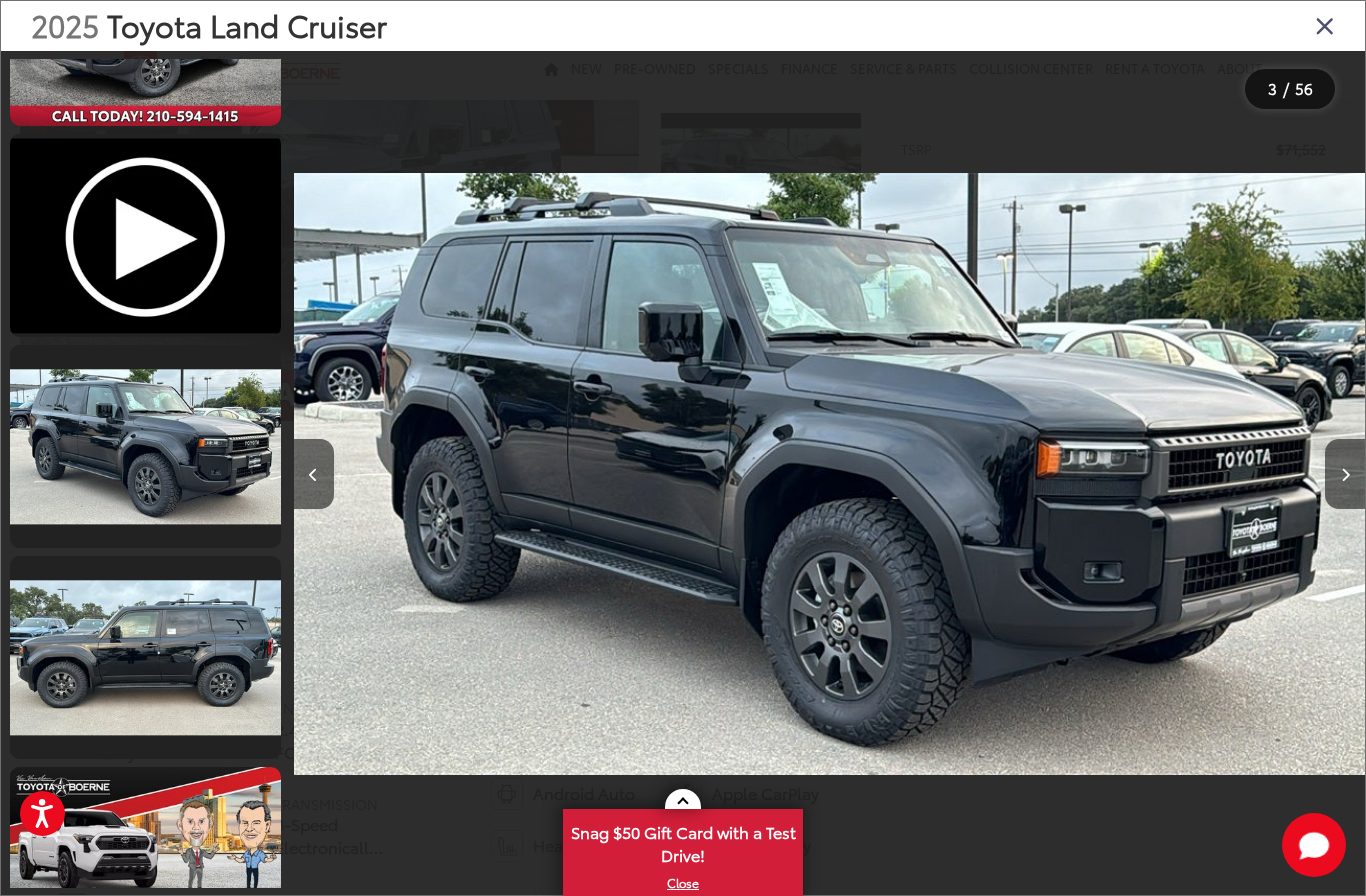 scroll, scrollTop: 0, scrollLeft: 2483, axis: horizontal 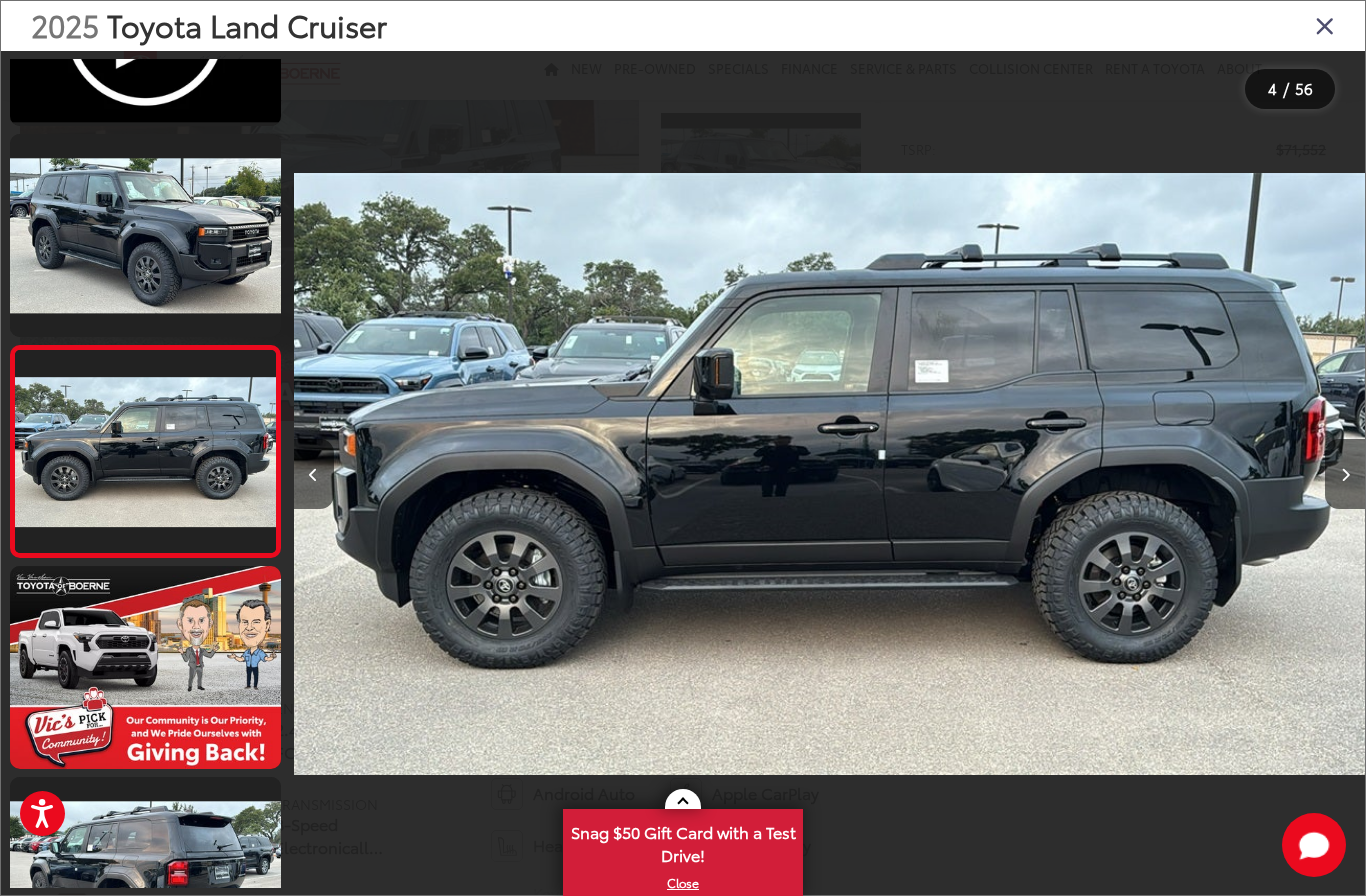 click at bounding box center (1345, 475) 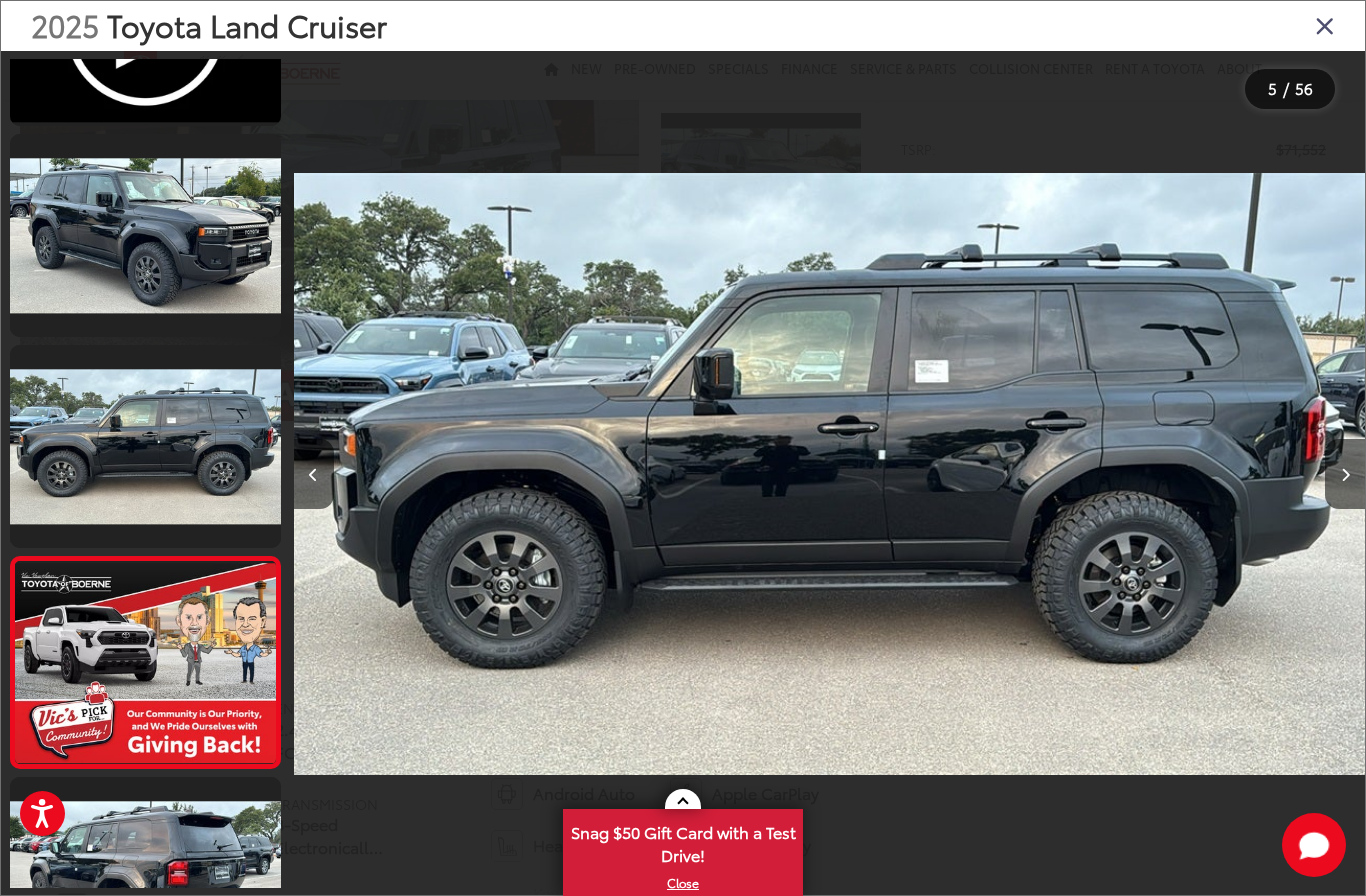 scroll, scrollTop: 0, scrollLeft: 4125, axis: horizontal 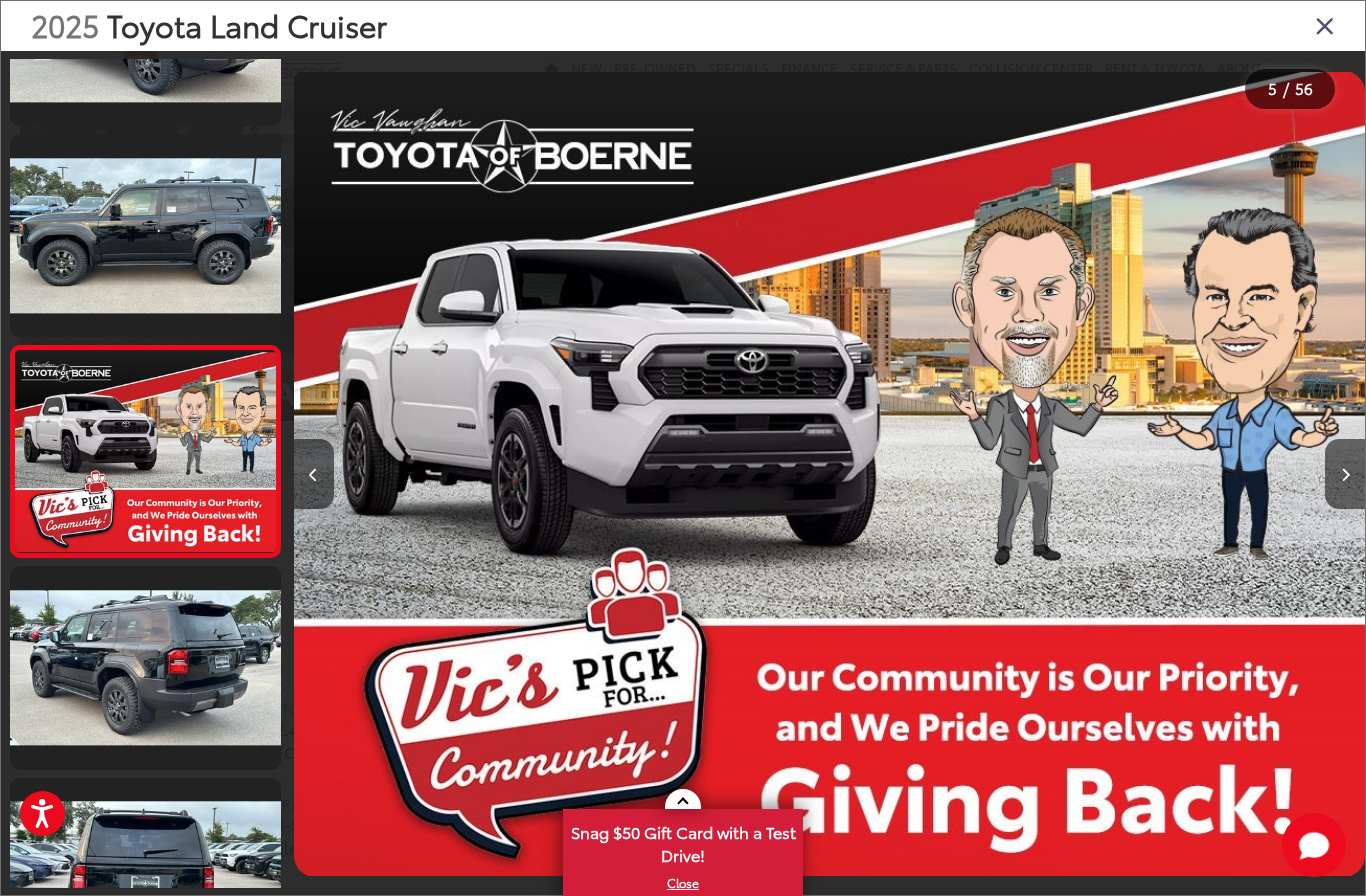 click at bounding box center [1345, 475] 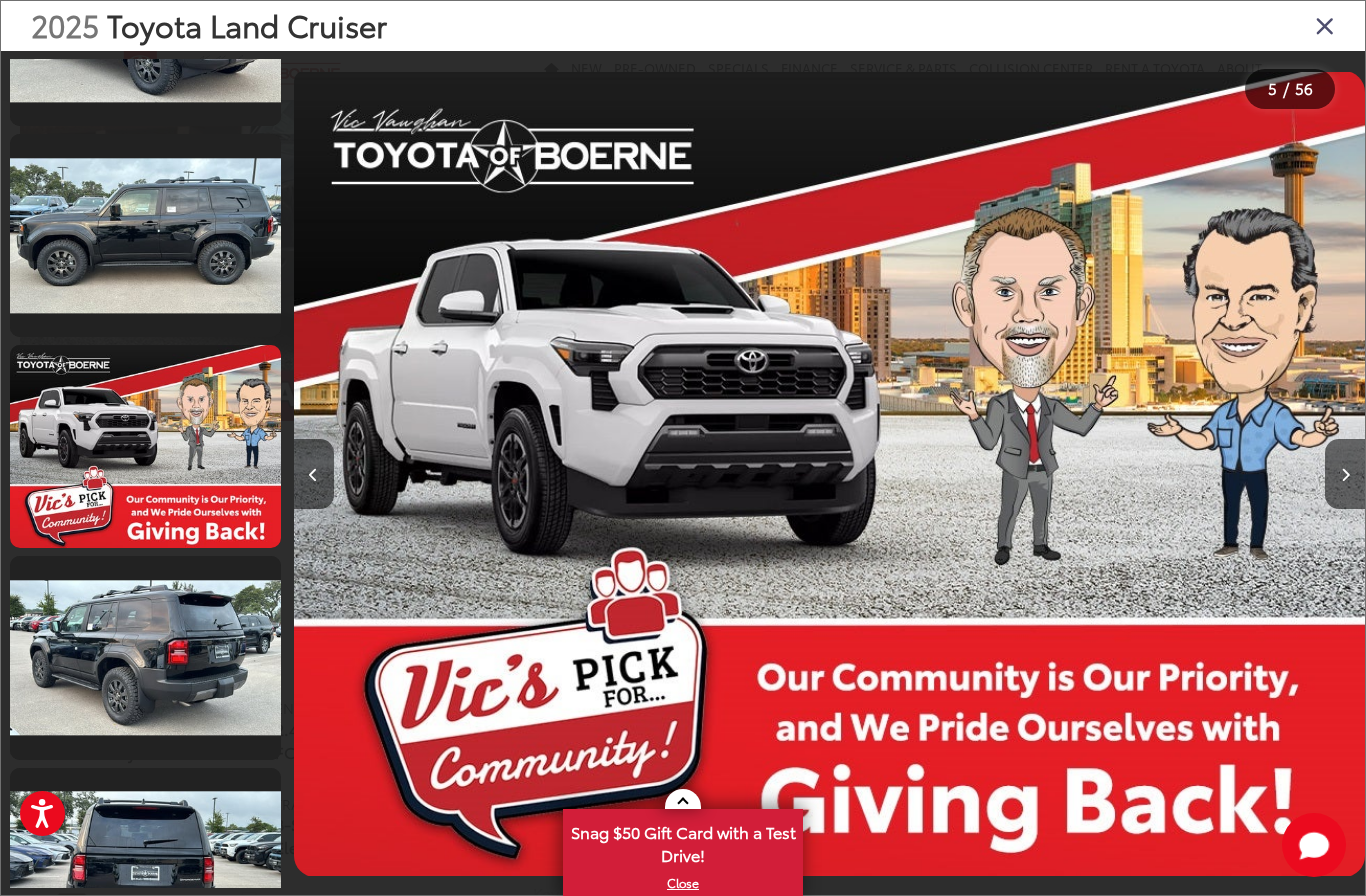 scroll, scrollTop: 0, scrollLeft: 4638, axis: horizontal 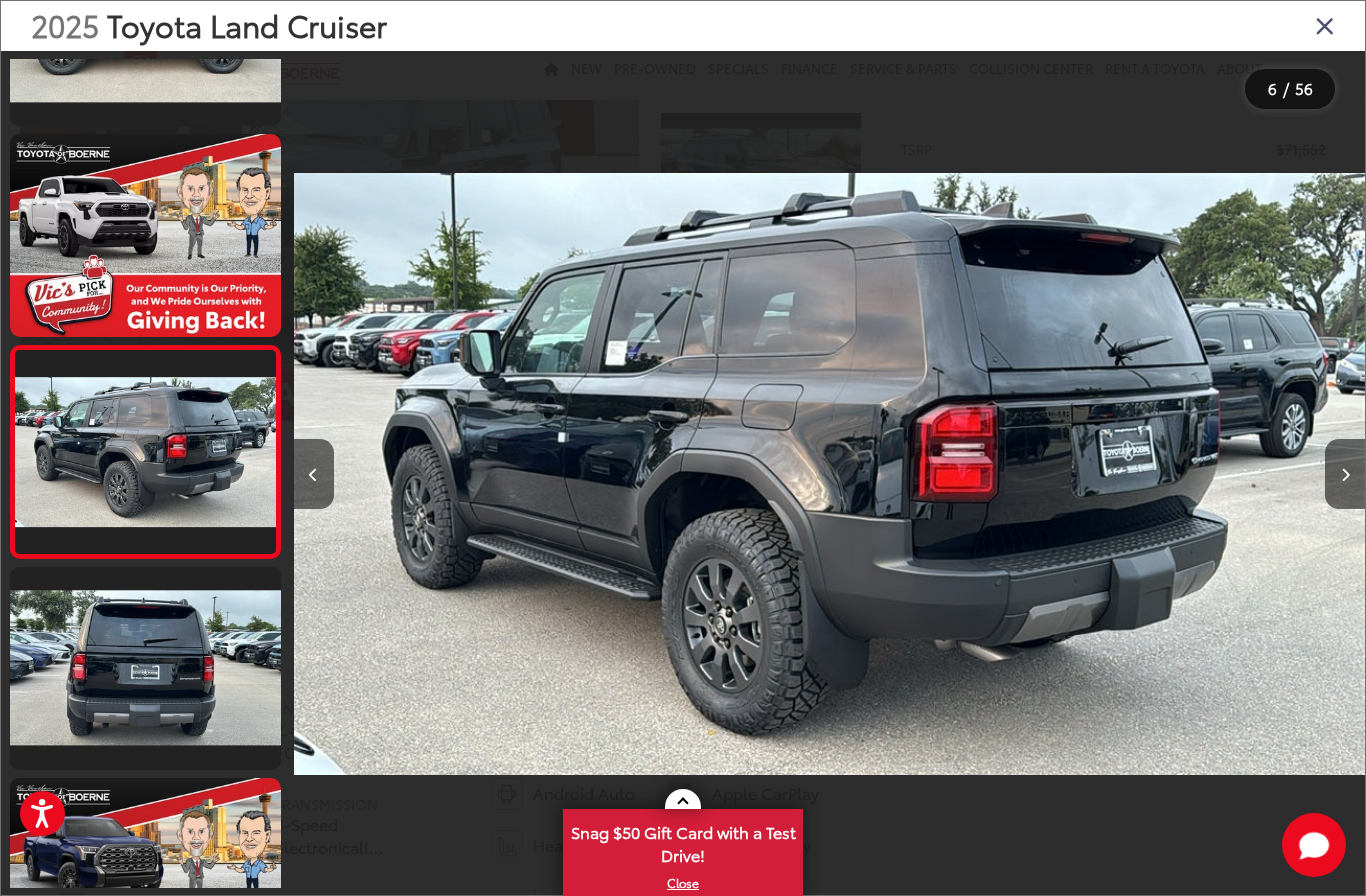 click at bounding box center (1345, 475) 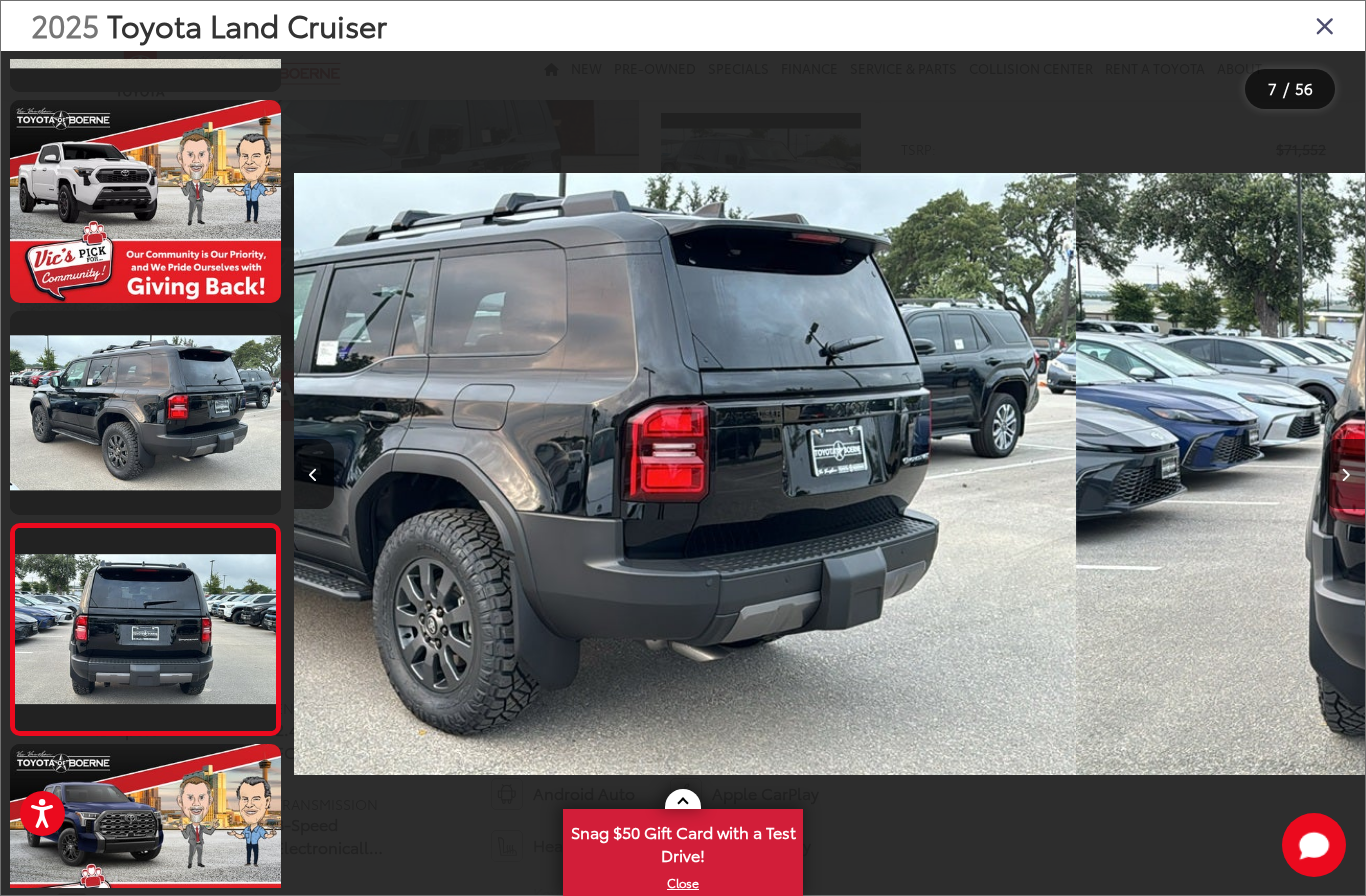 scroll, scrollTop: 871, scrollLeft: 0, axis: vertical 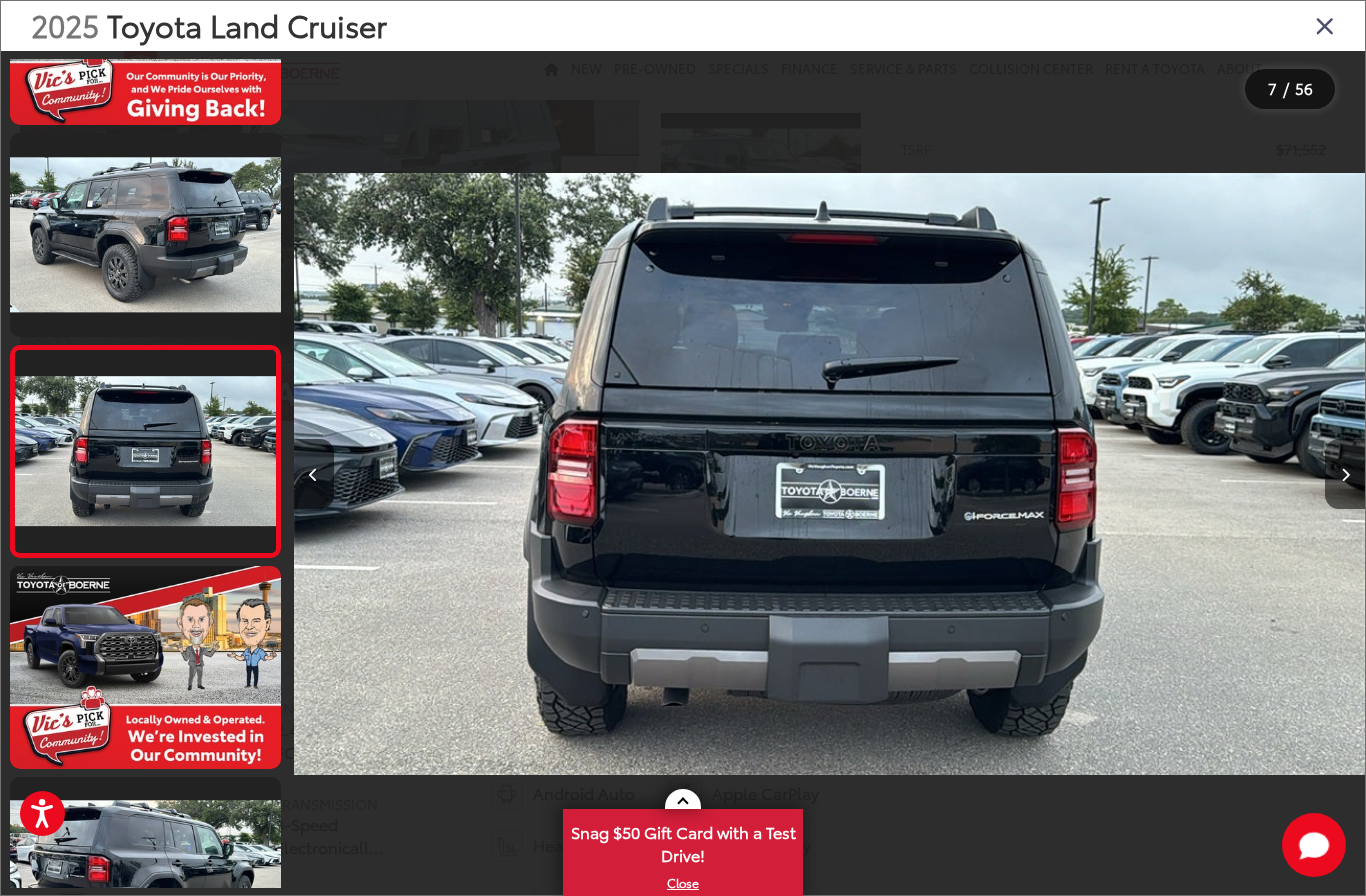 click at bounding box center [1345, 475] 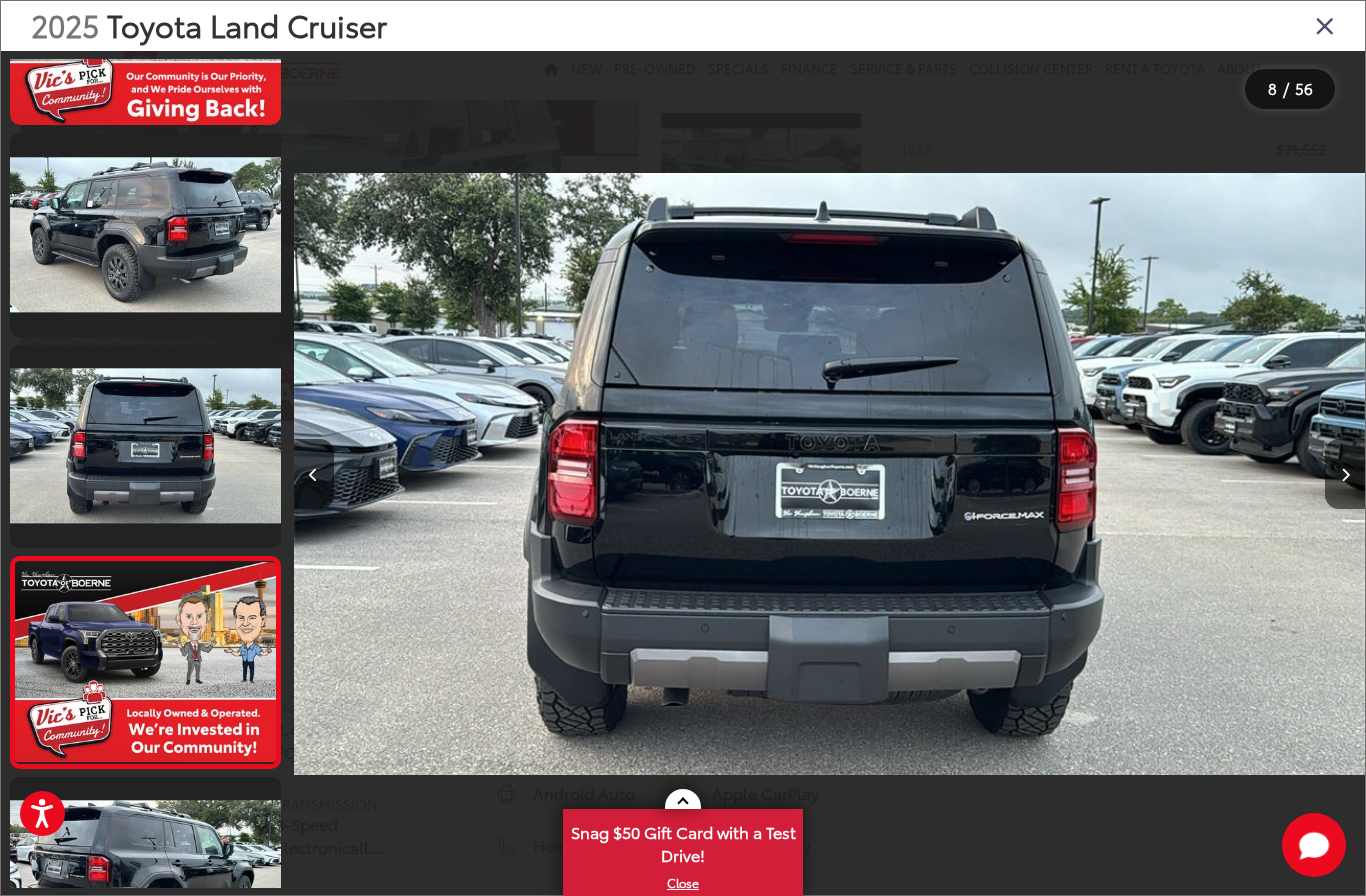 scroll, scrollTop: 0, scrollLeft: 7263, axis: horizontal 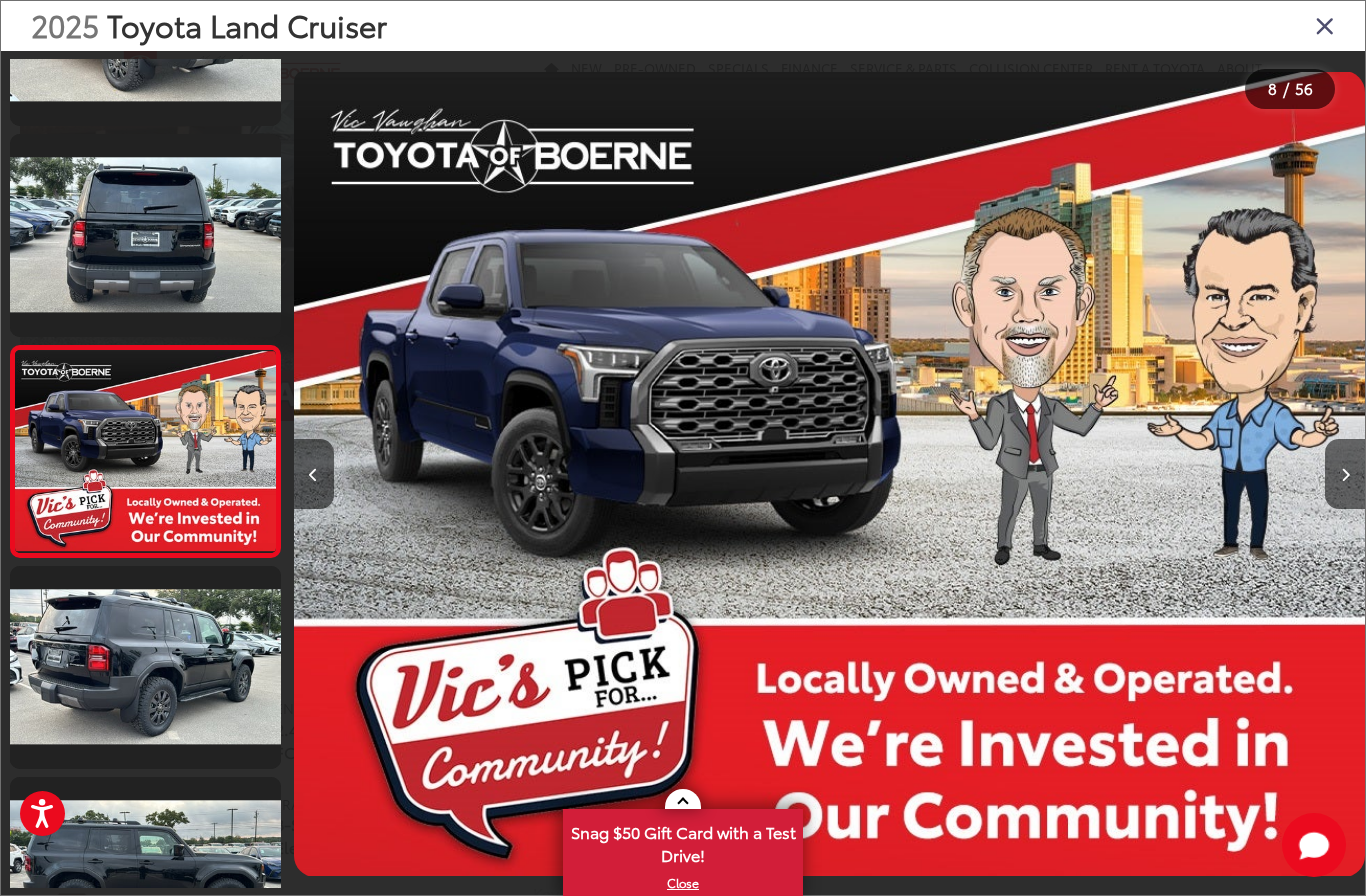 click at bounding box center (1345, 475) 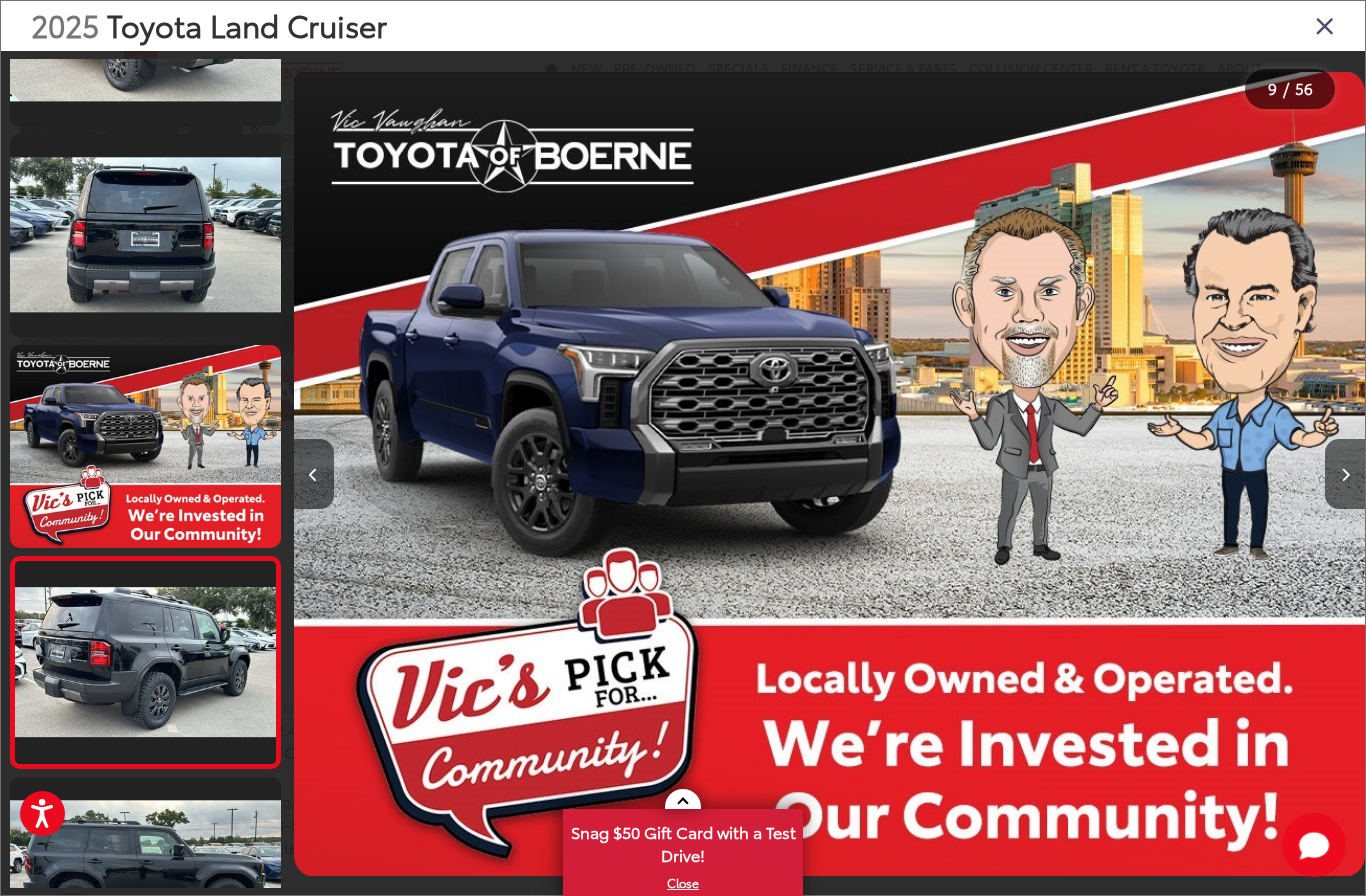 scroll, scrollTop: 0, scrollLeft: 8335, axis: horizontal 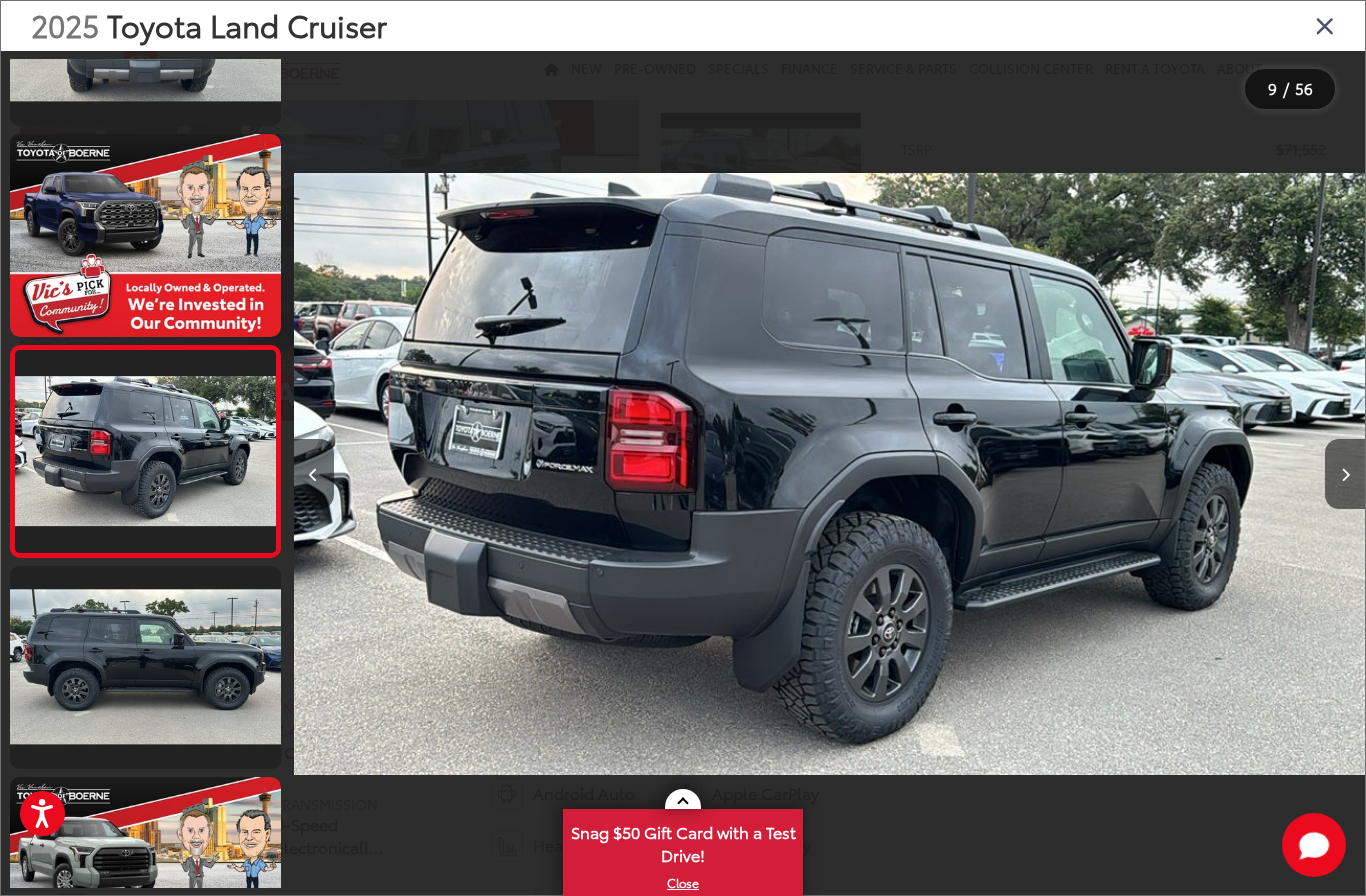 click at bounding box center [1345, 474] 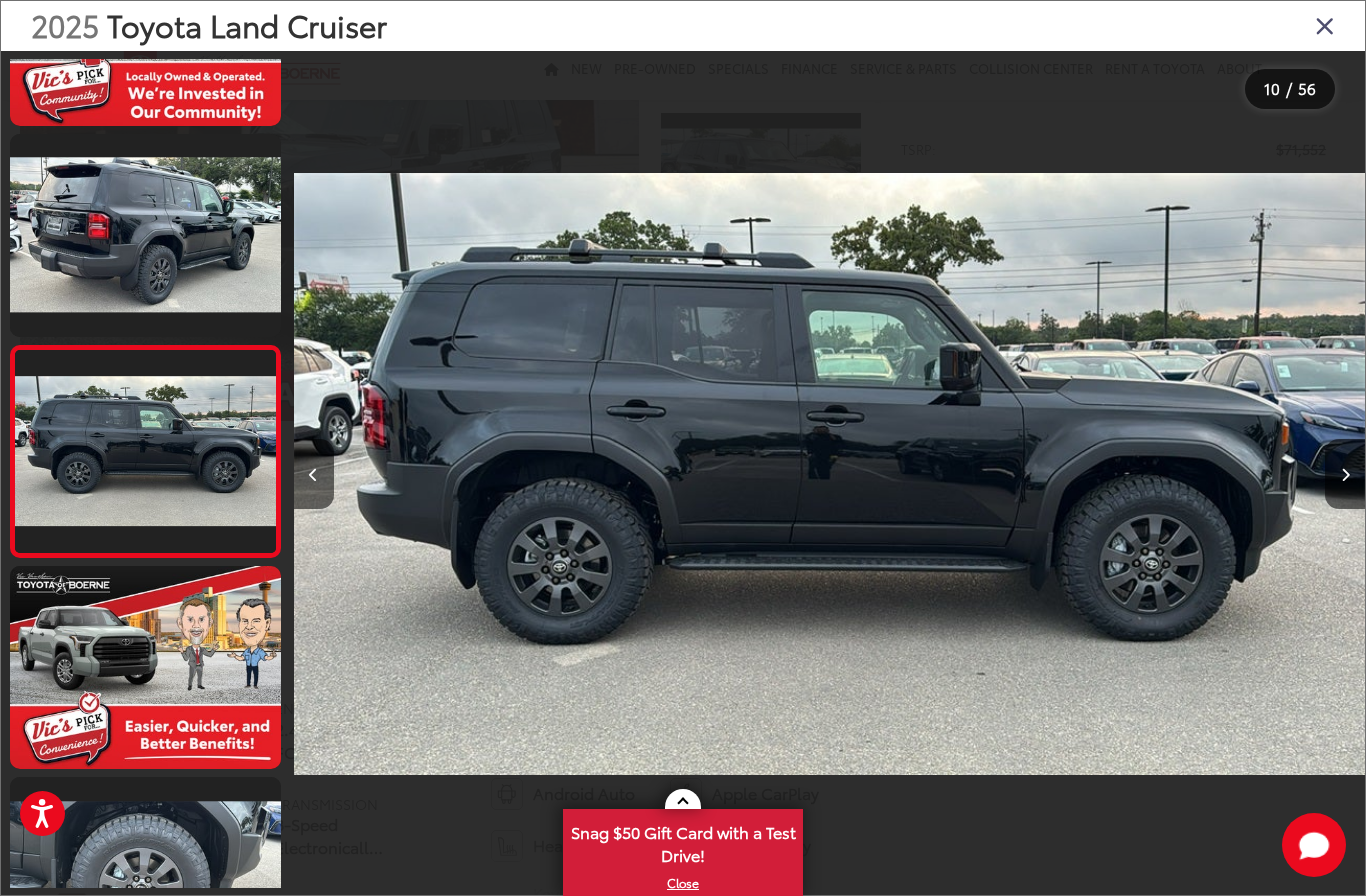 click at bounding box center (1345, 474) 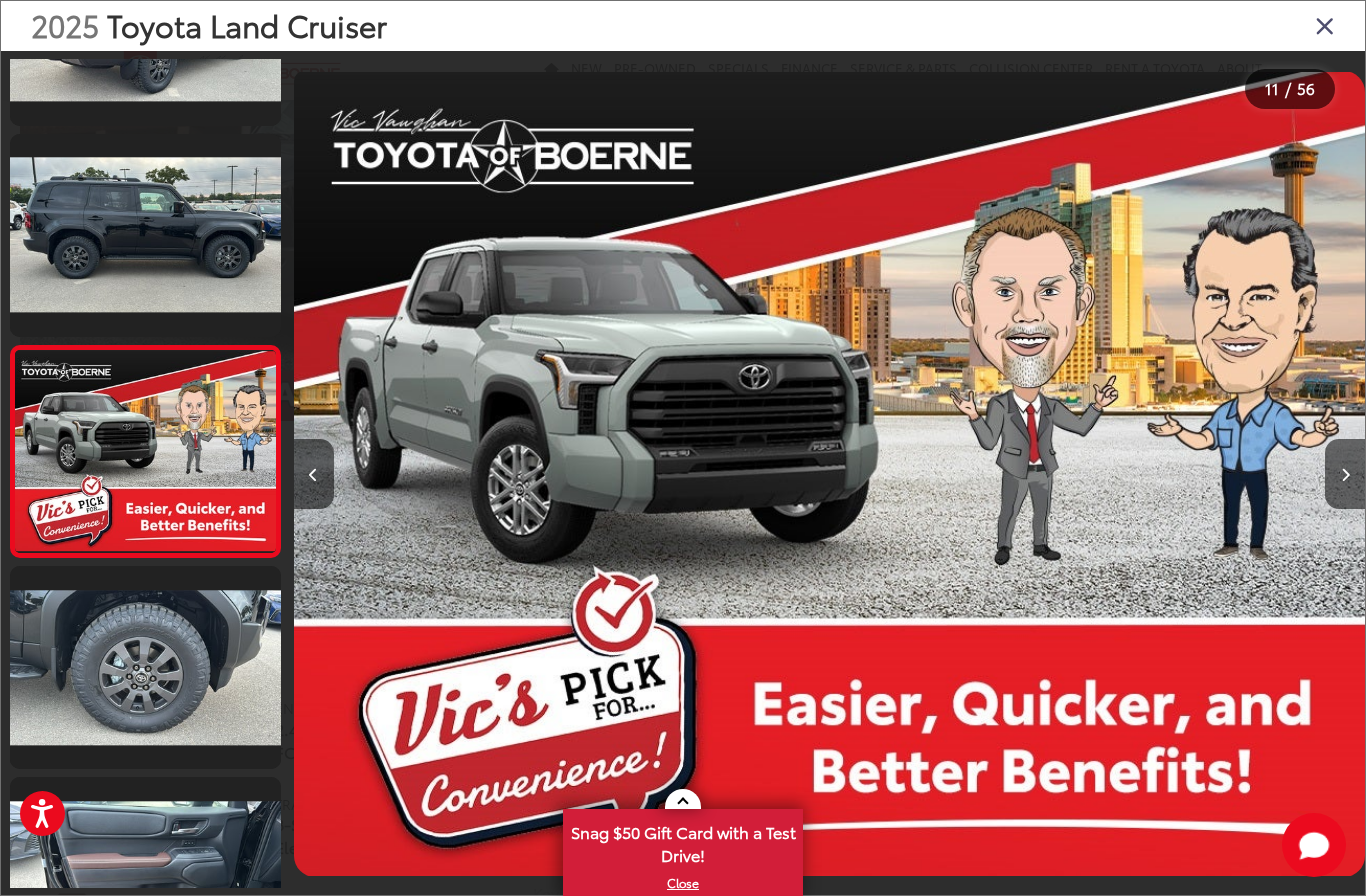 click at bounding box center [1345, 474] 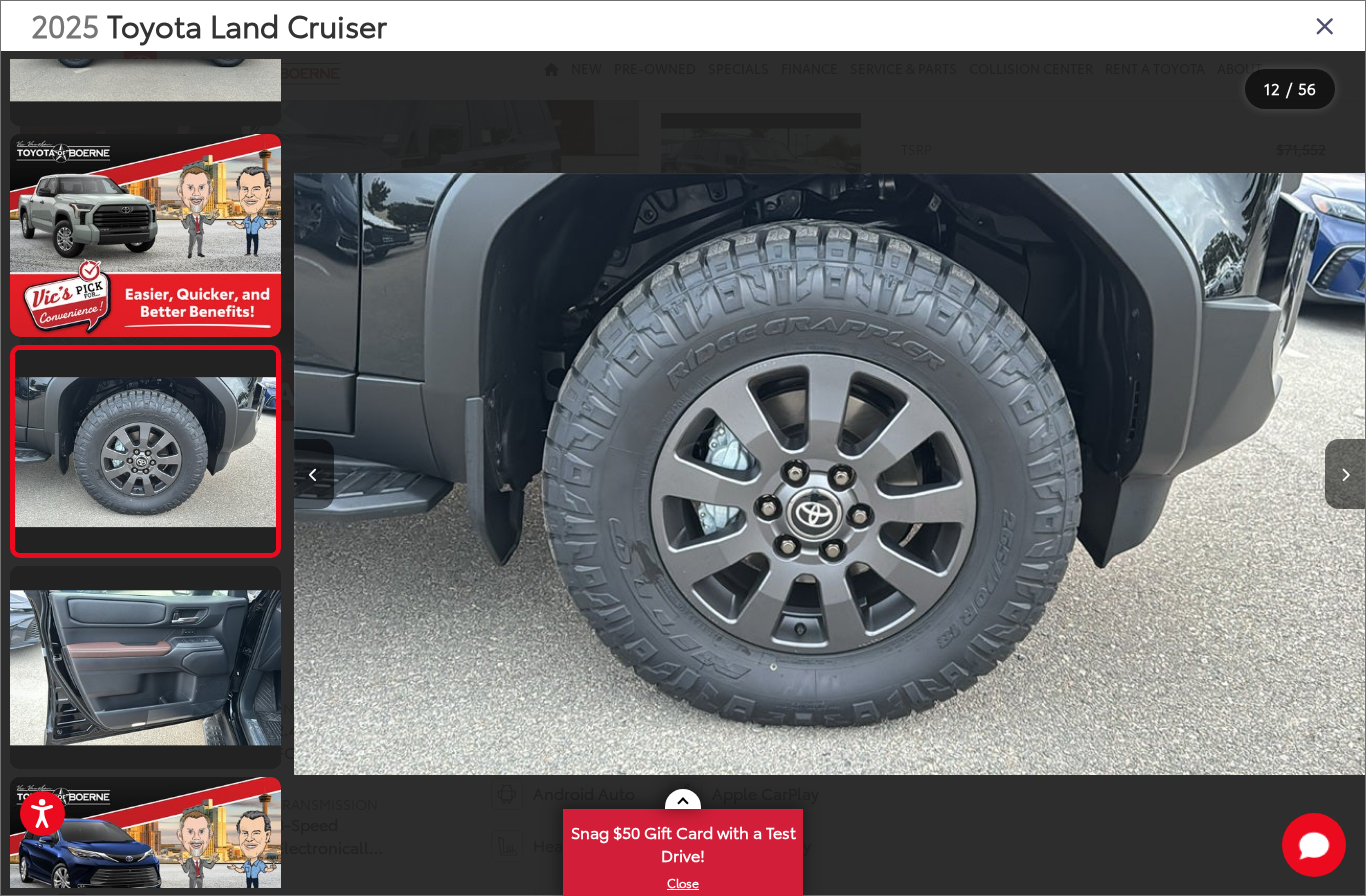 click at bounding box center (1345, 474) 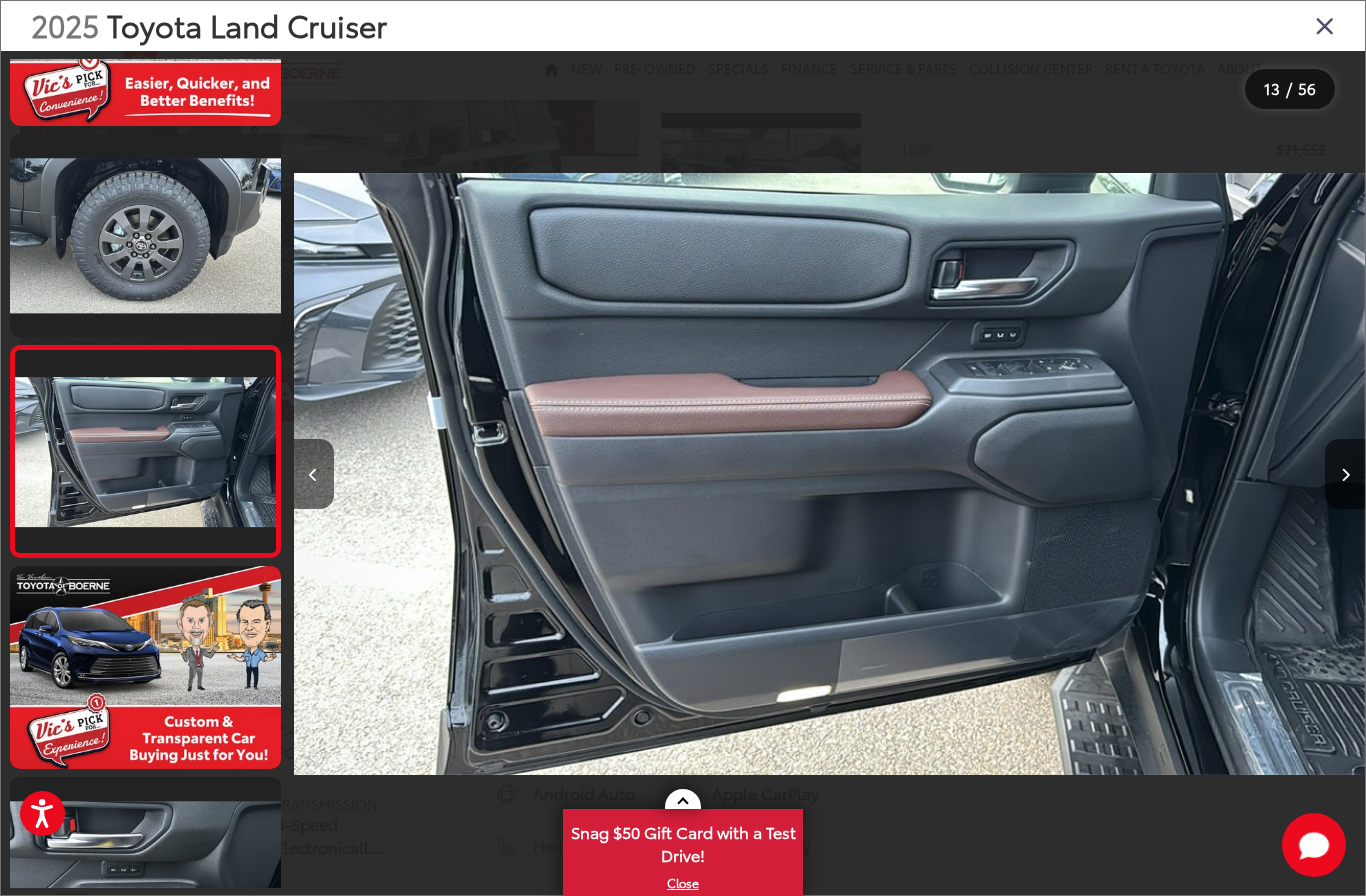 click at bounding box center [1345, 474] 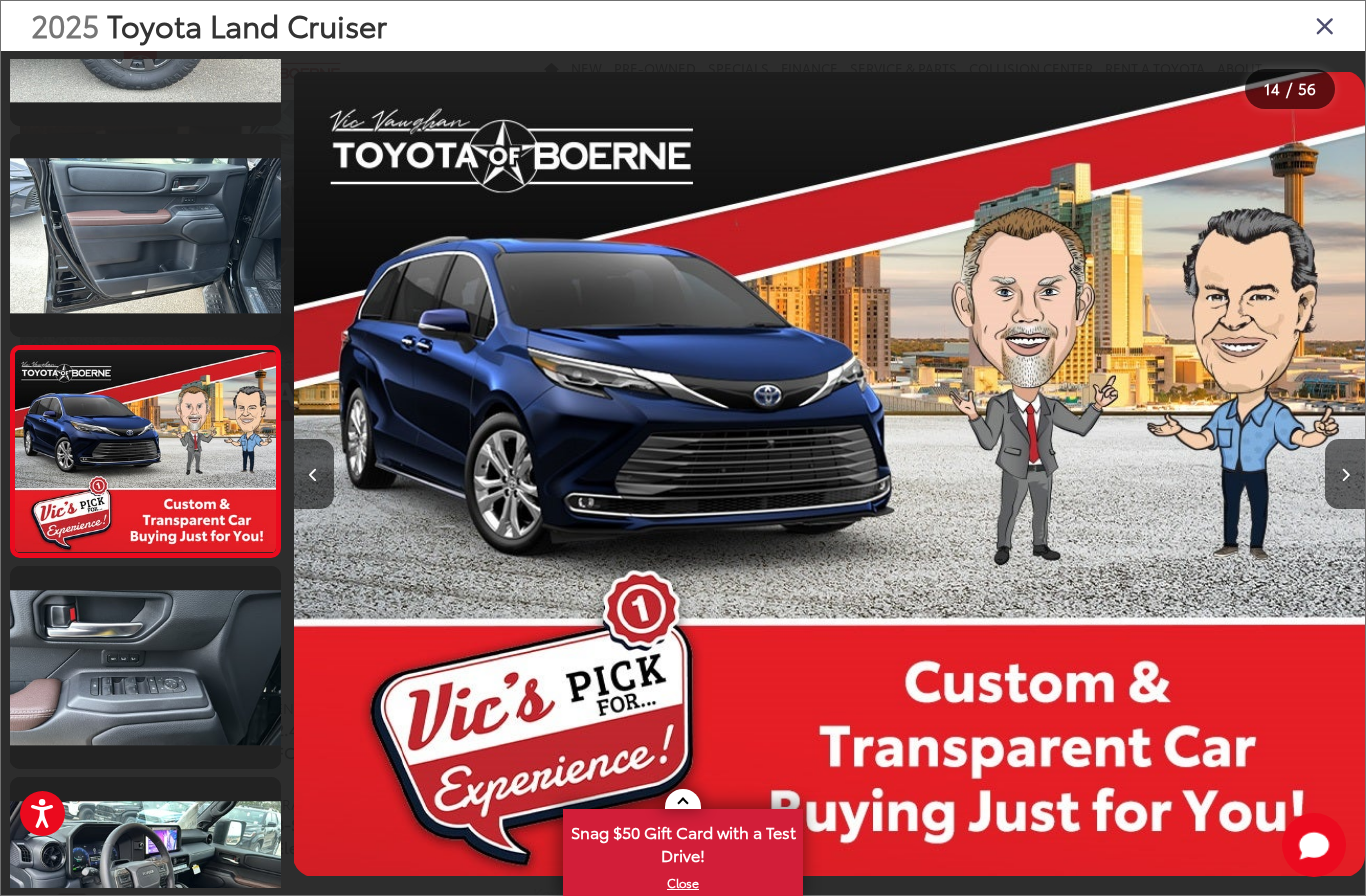 click at bounding box center (1345, 474) 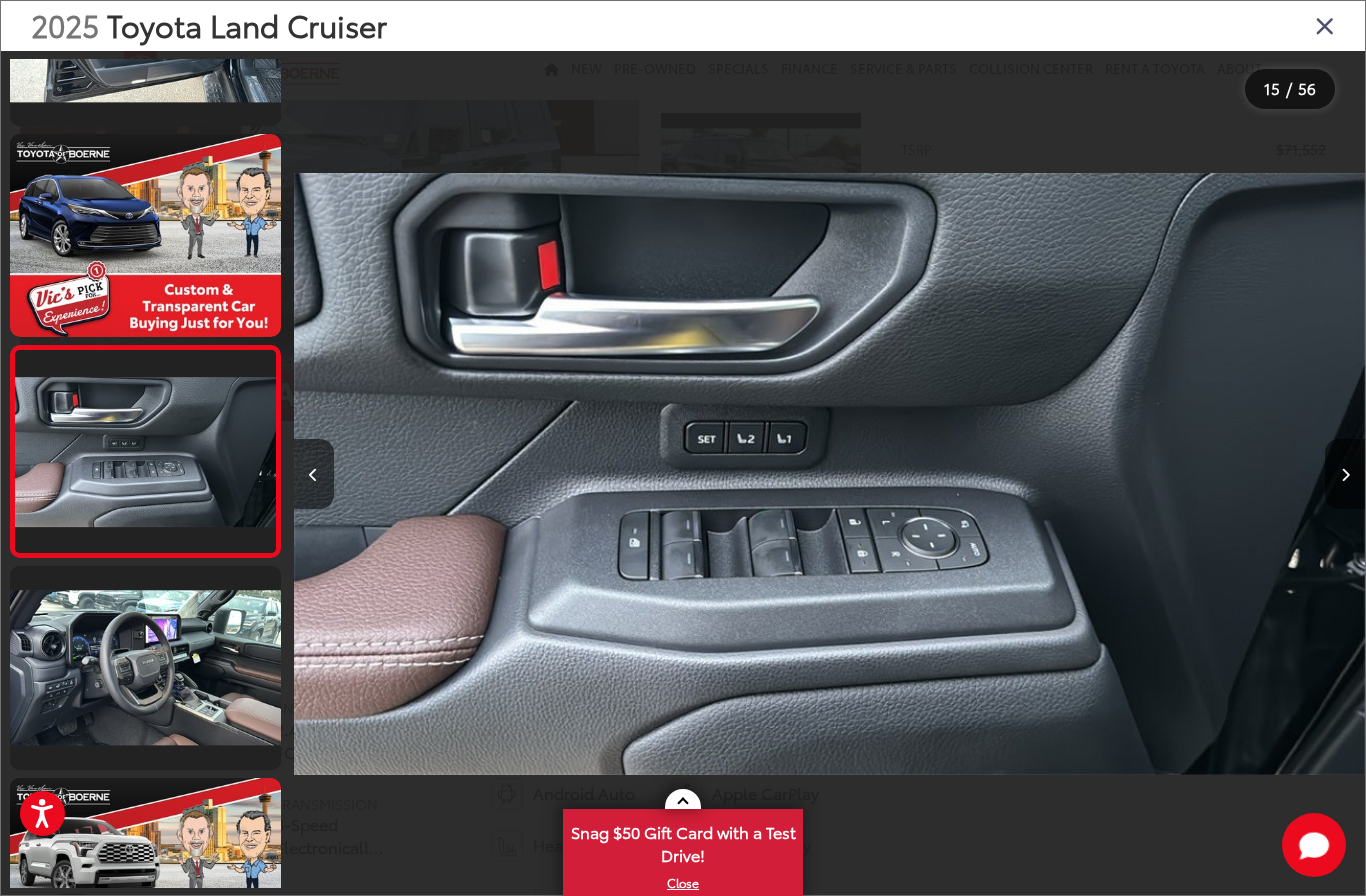 click at bounding box center (1345, 474) 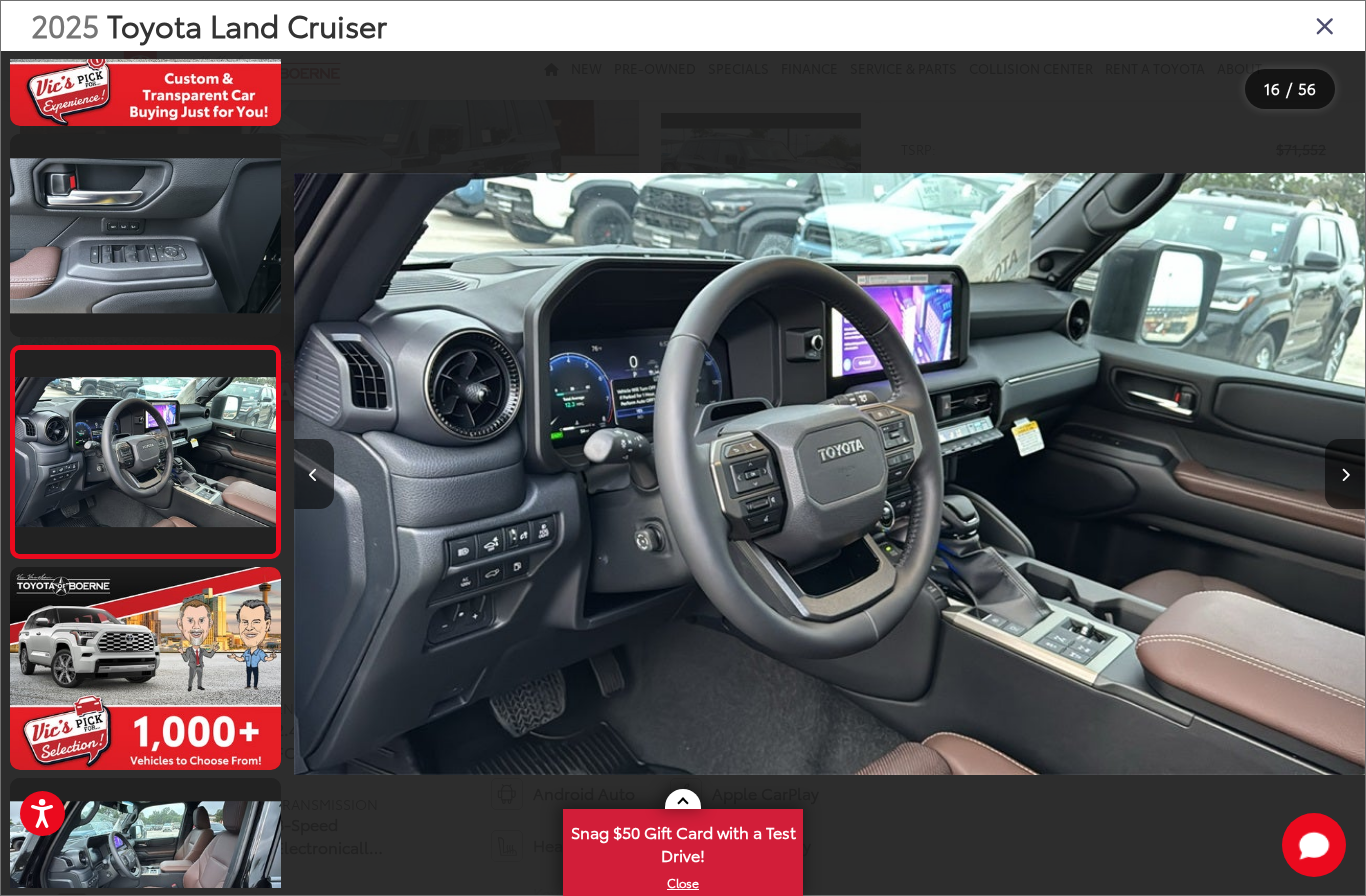 click at bounding box center [1345, 474] 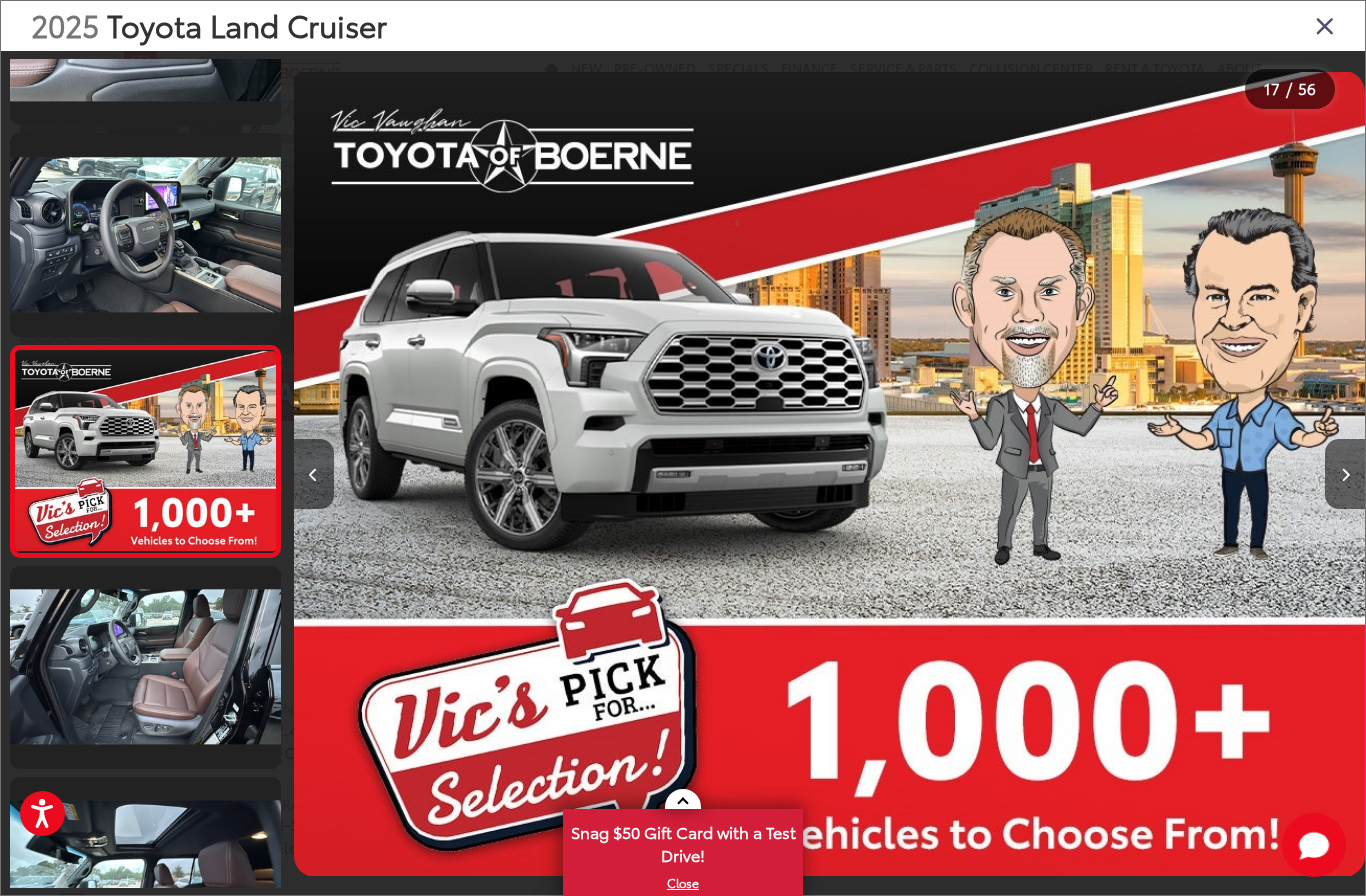 click at bounding box center [1345, 474] 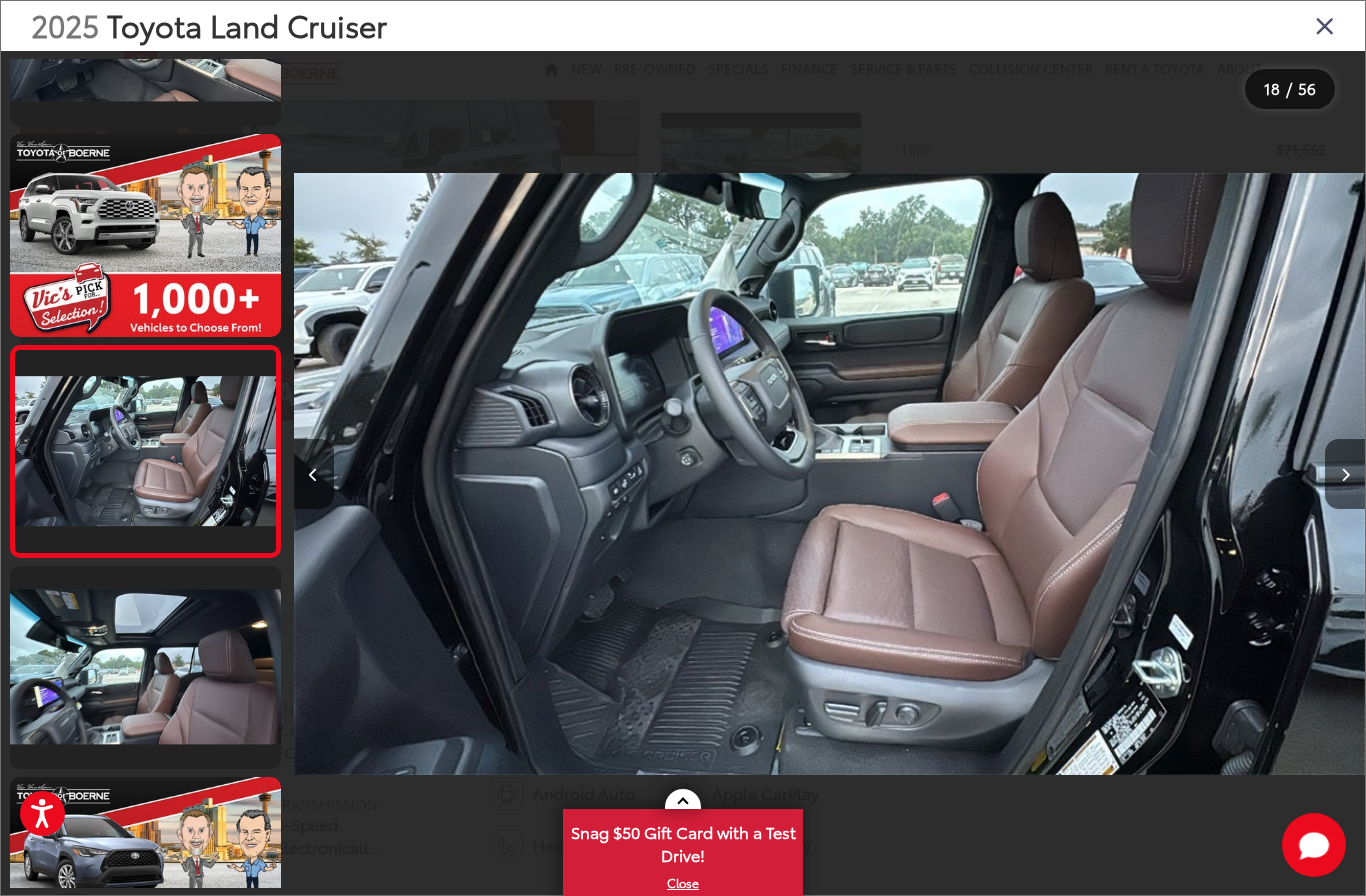 click at bounding box center (1345, 474) 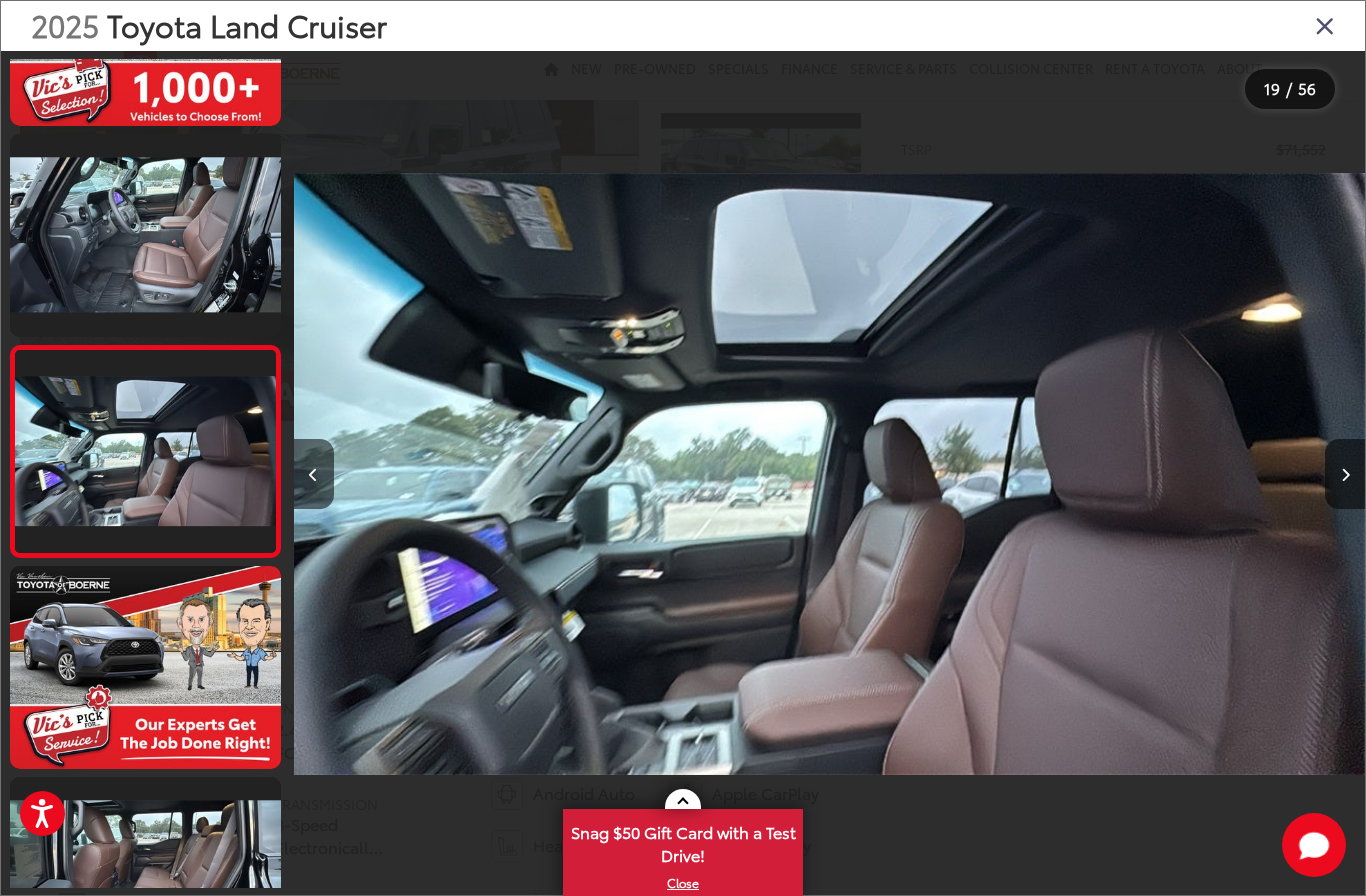 click at bounding box center [1345, 474] 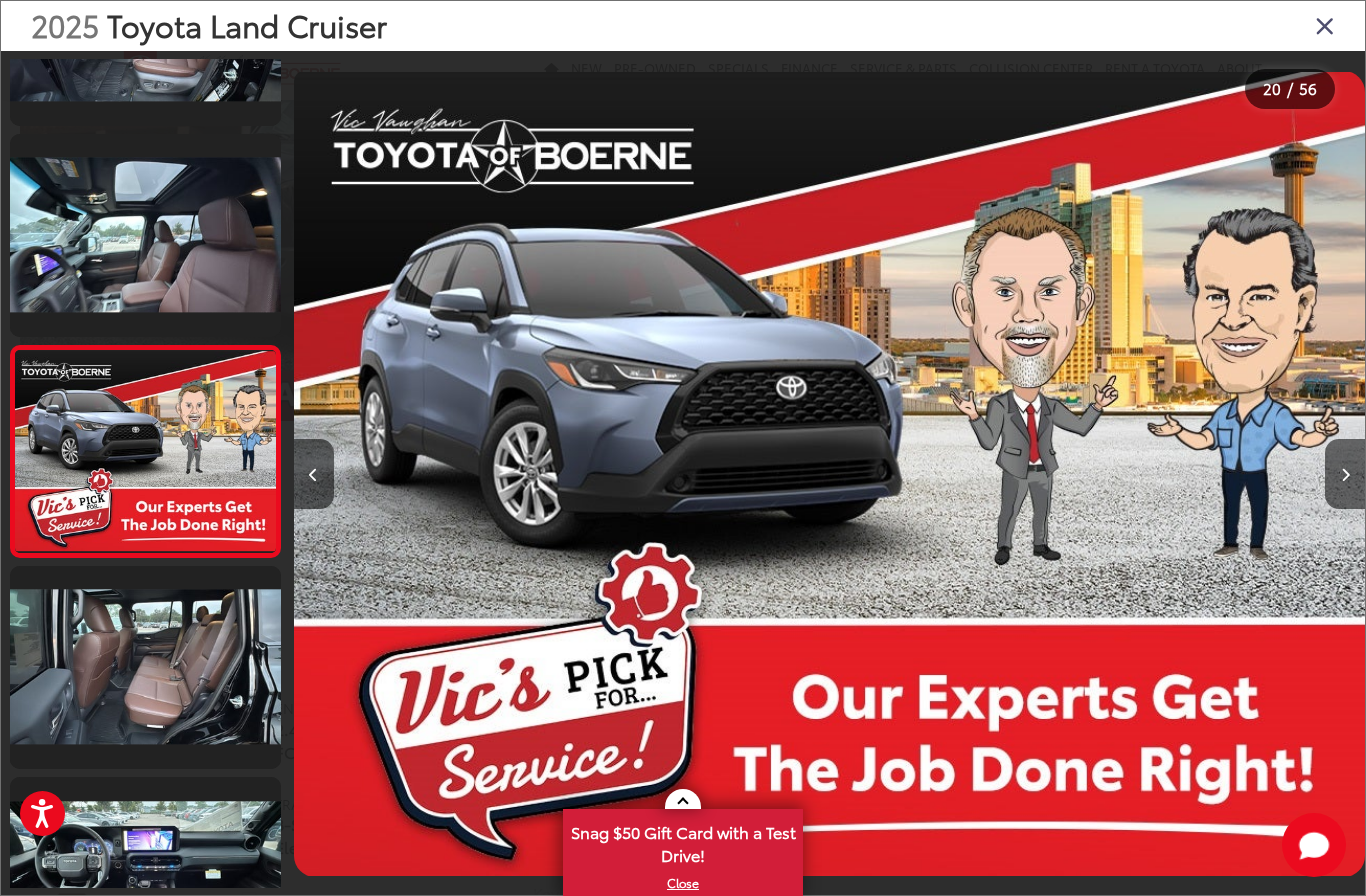 click at bounding box center [1345, 474] 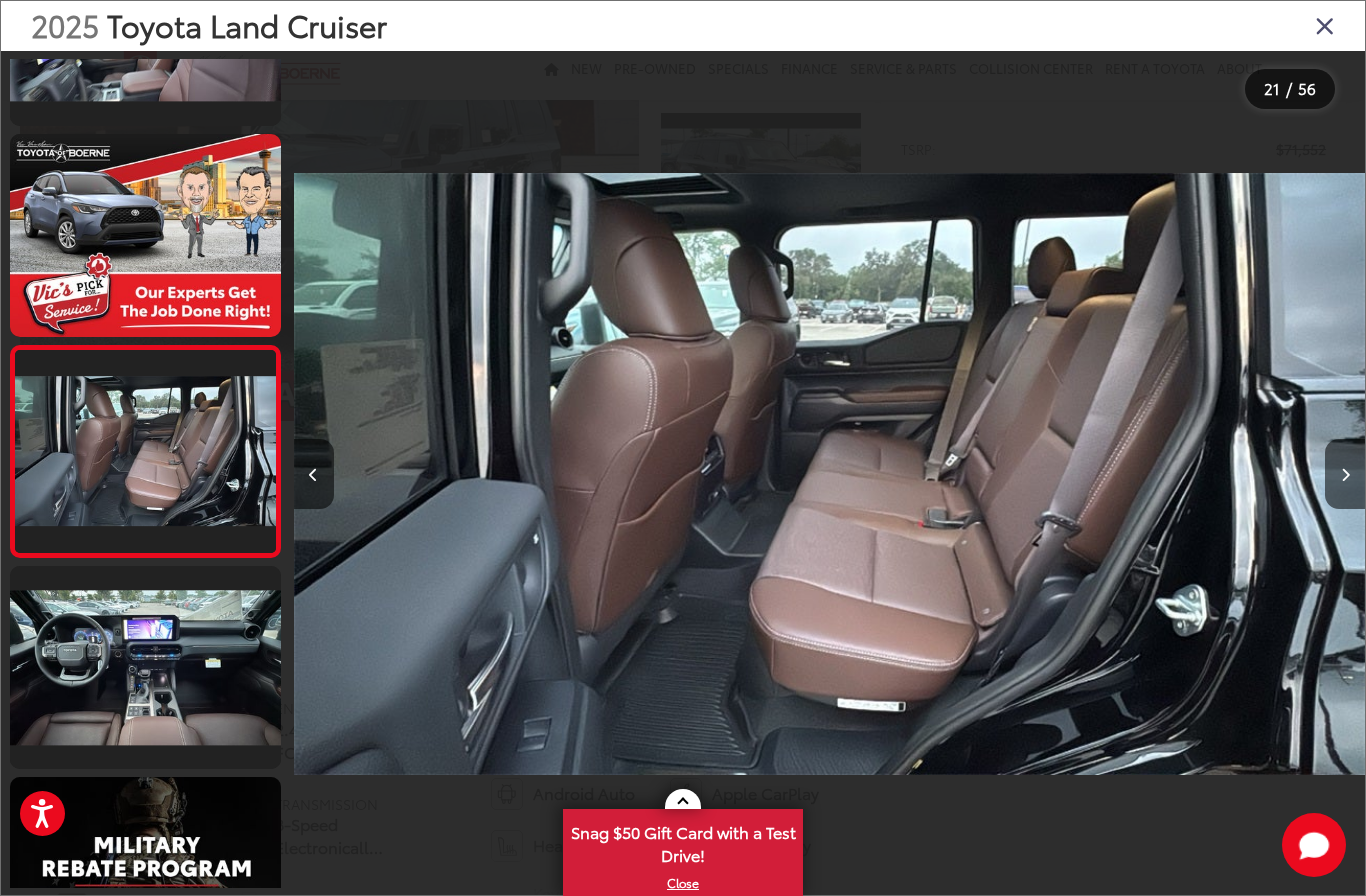 click at bounding box center (1345, 474) 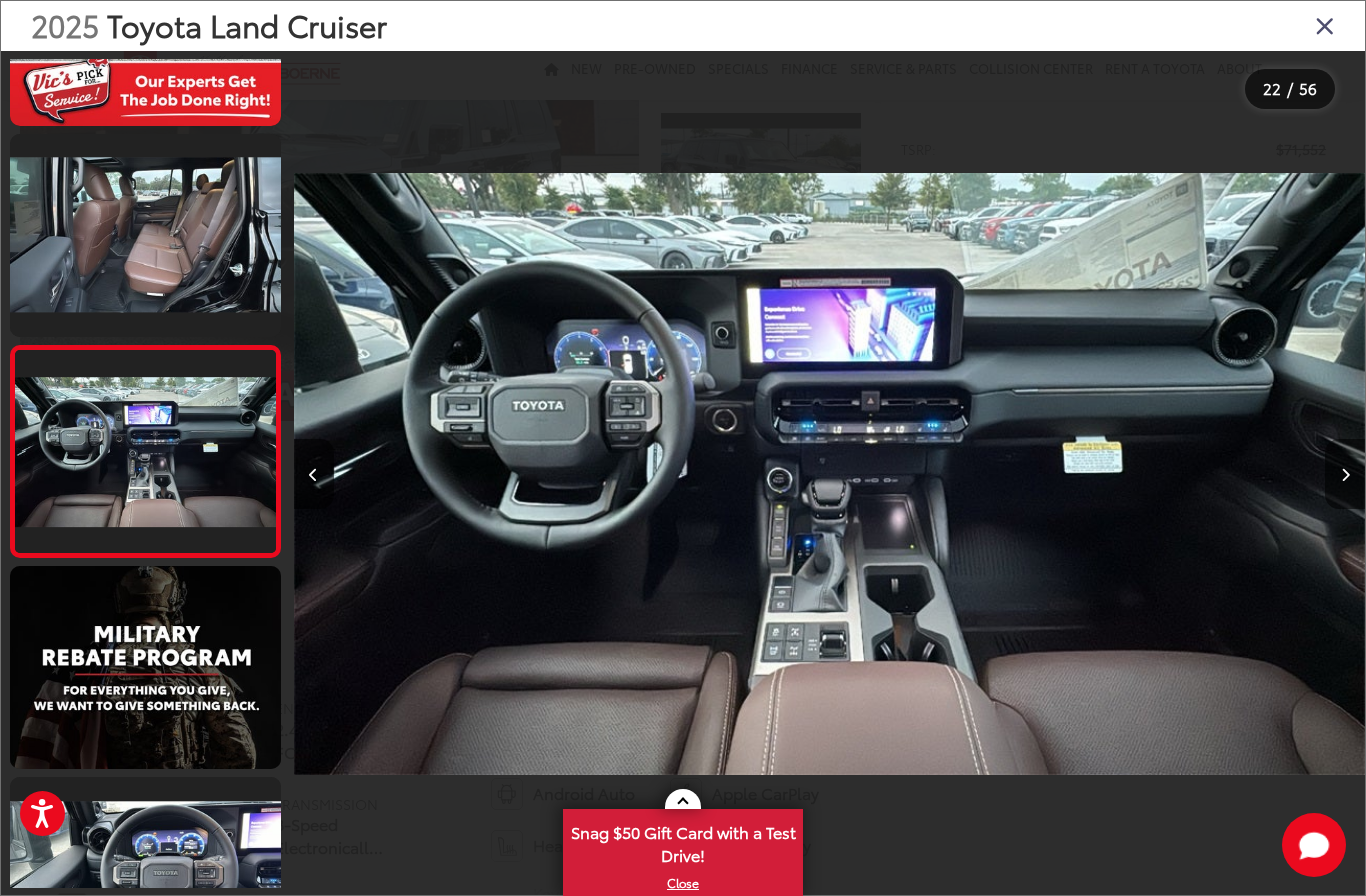 click at bounding box center (1345, 474) 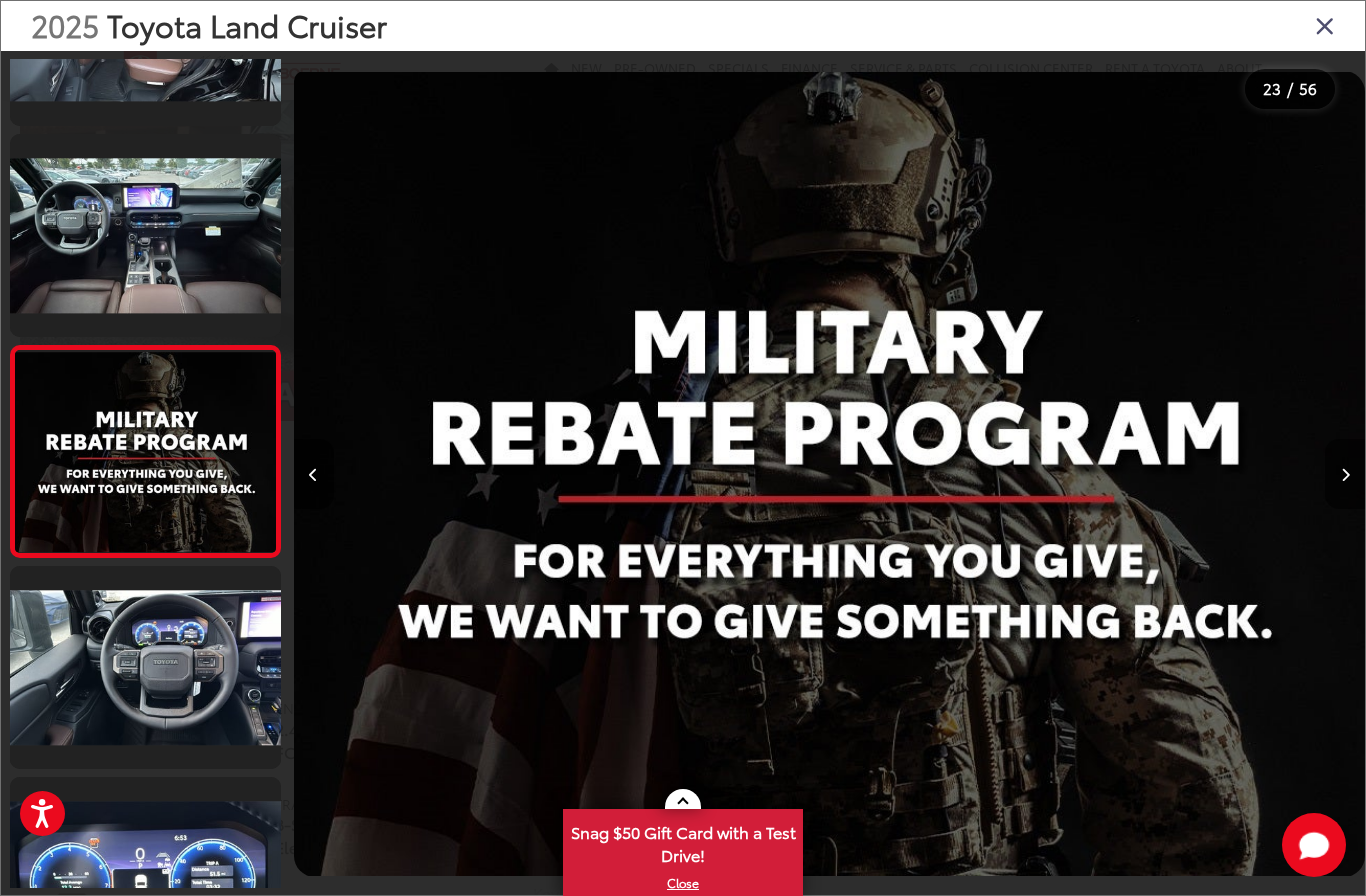 click at bounding box center [1345, 474] 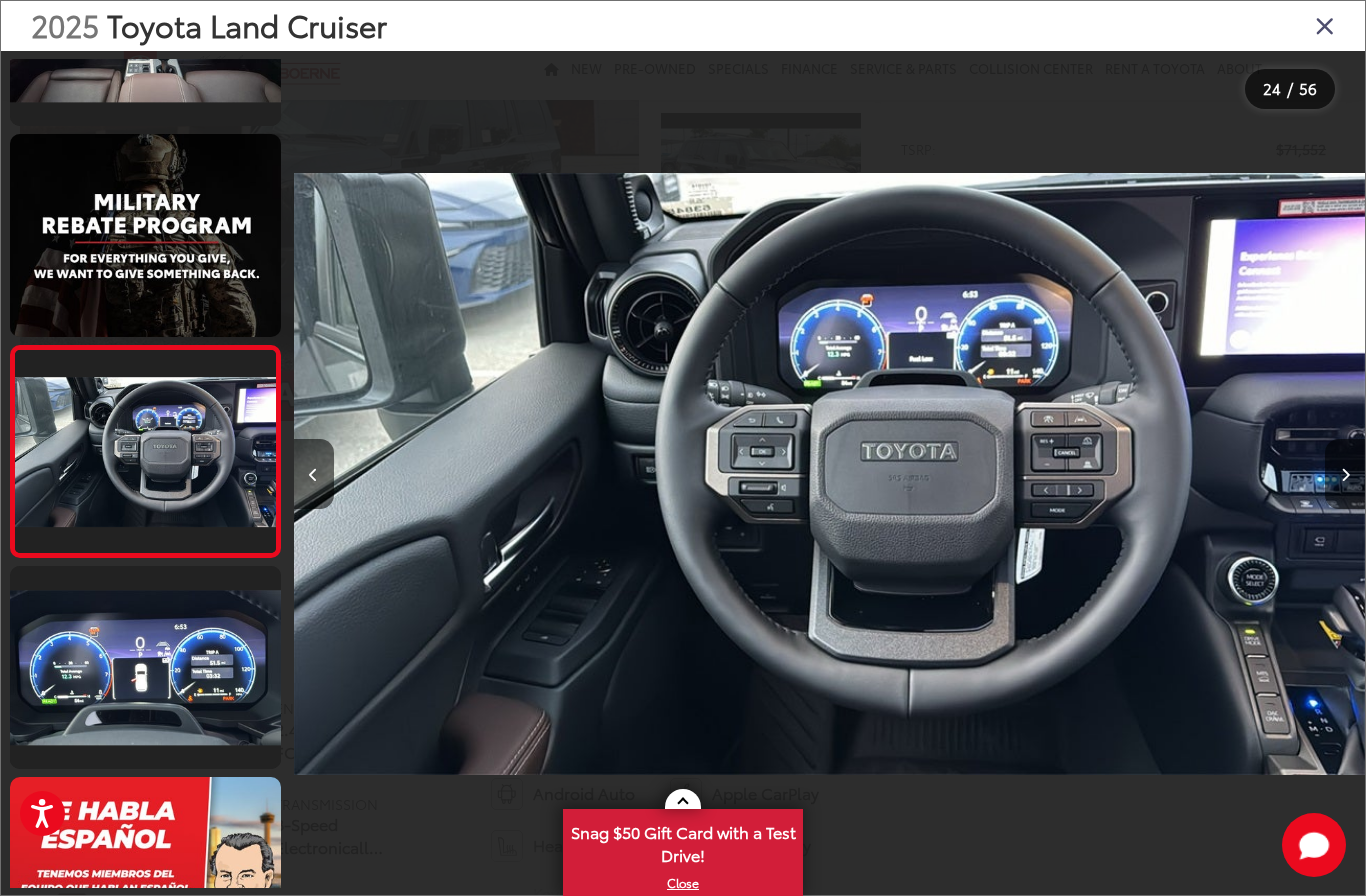 click at bounding box center (1345, 474) 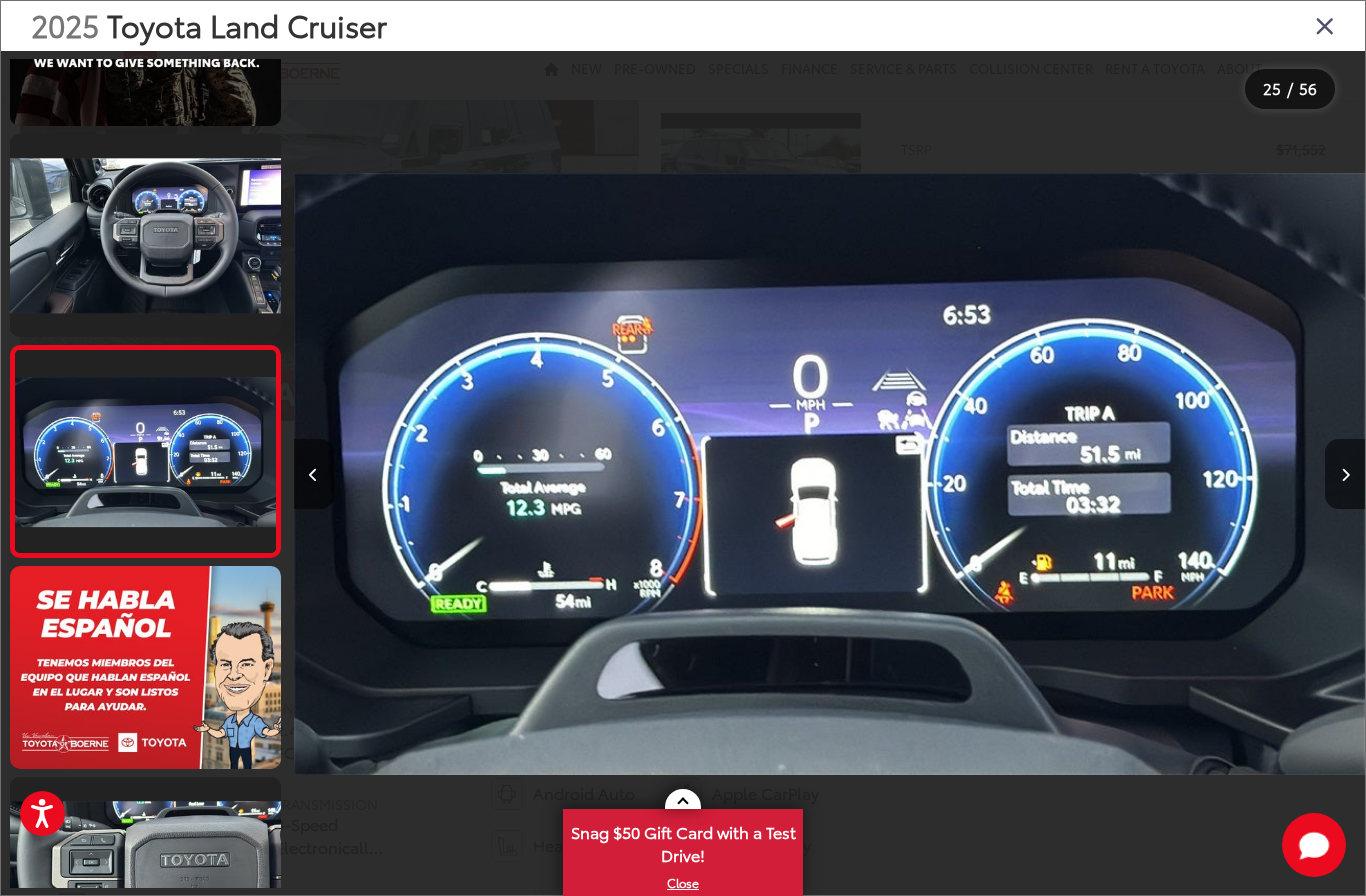 click at bounding box center (1345, 474) 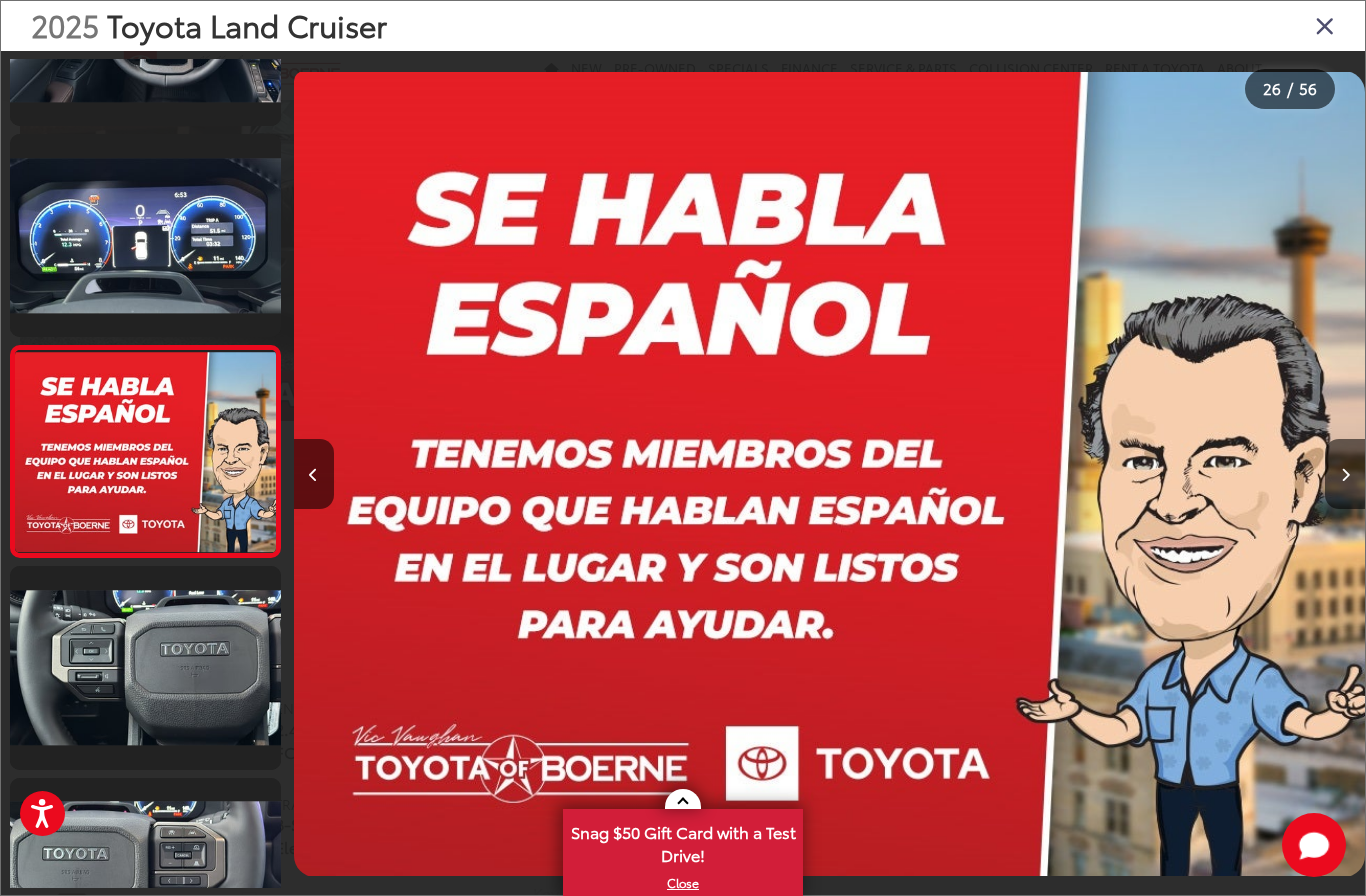 click at bounding box center (1345, 474) 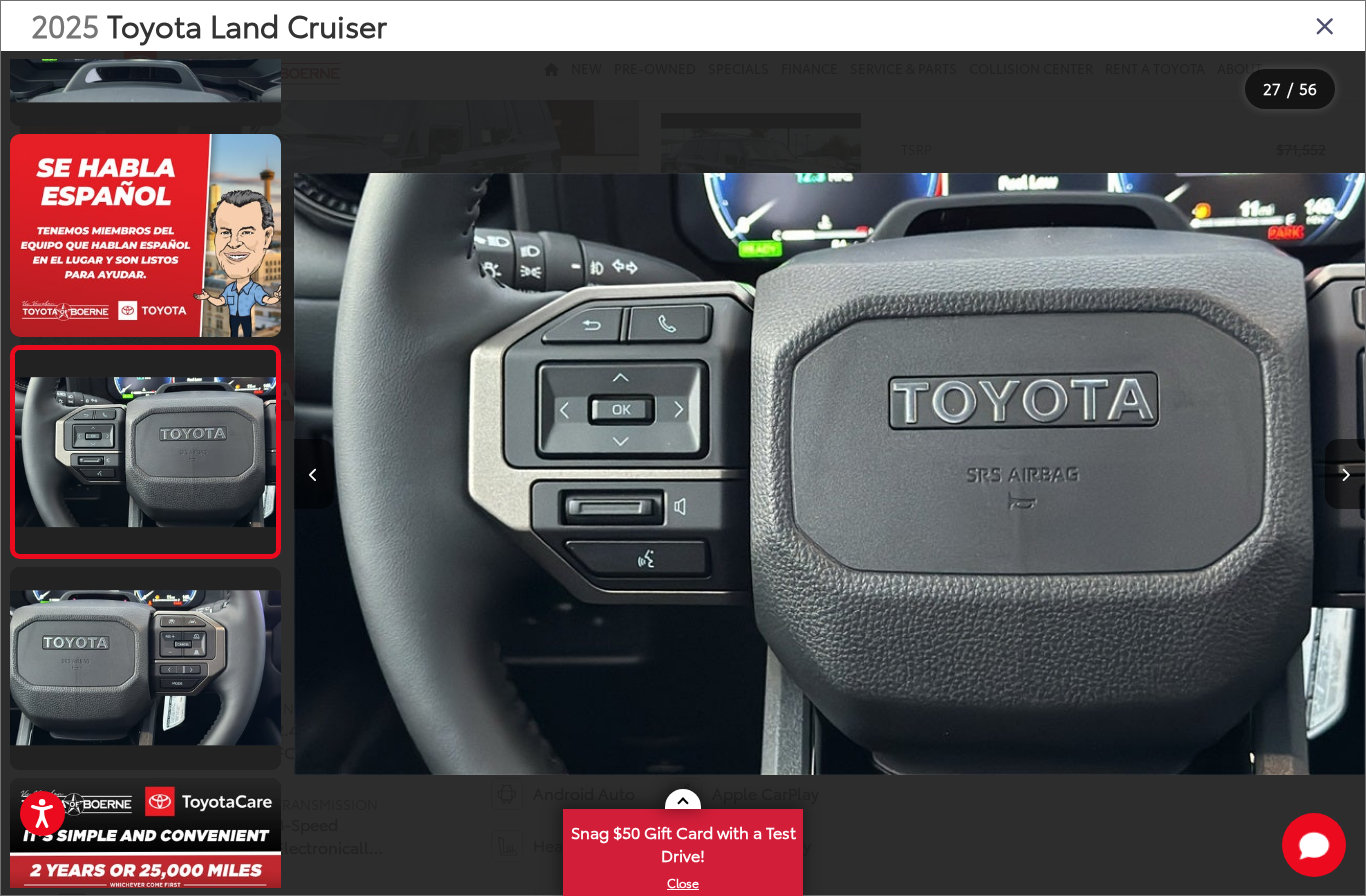 click at bounding box center [1345, 474] 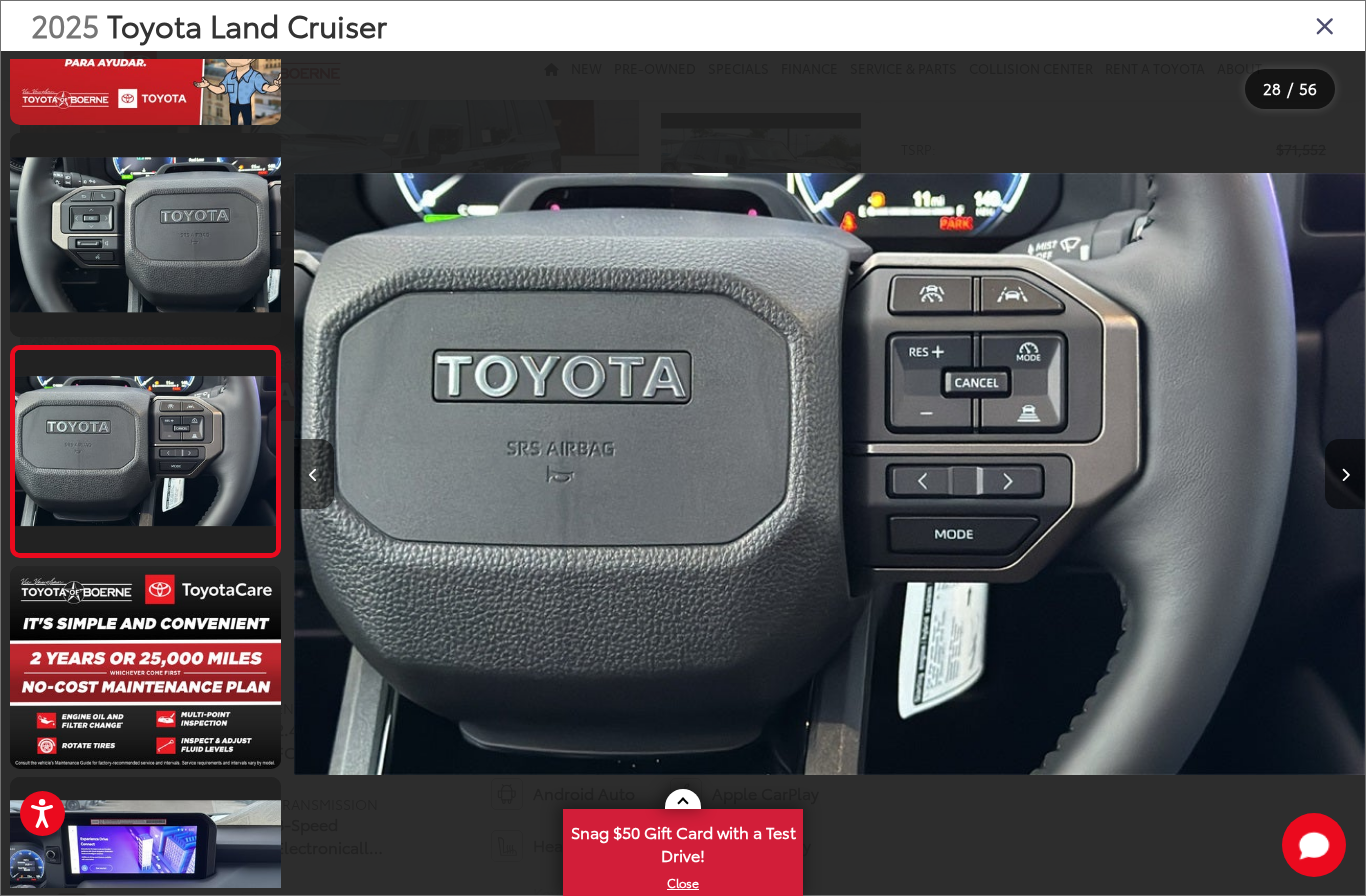 click at bounding box center [1345, 474] 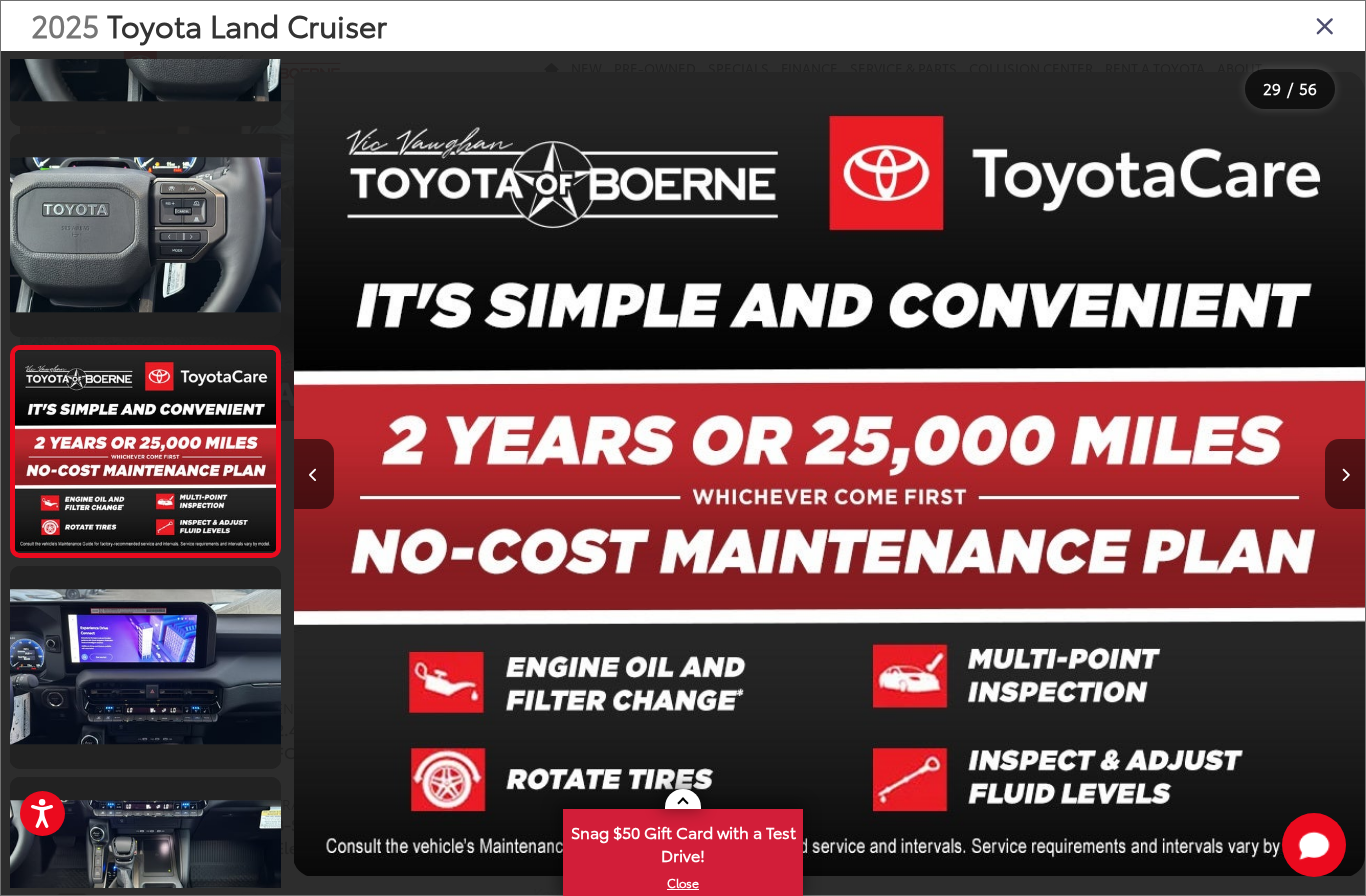 click at bounding box center (1345, 474) 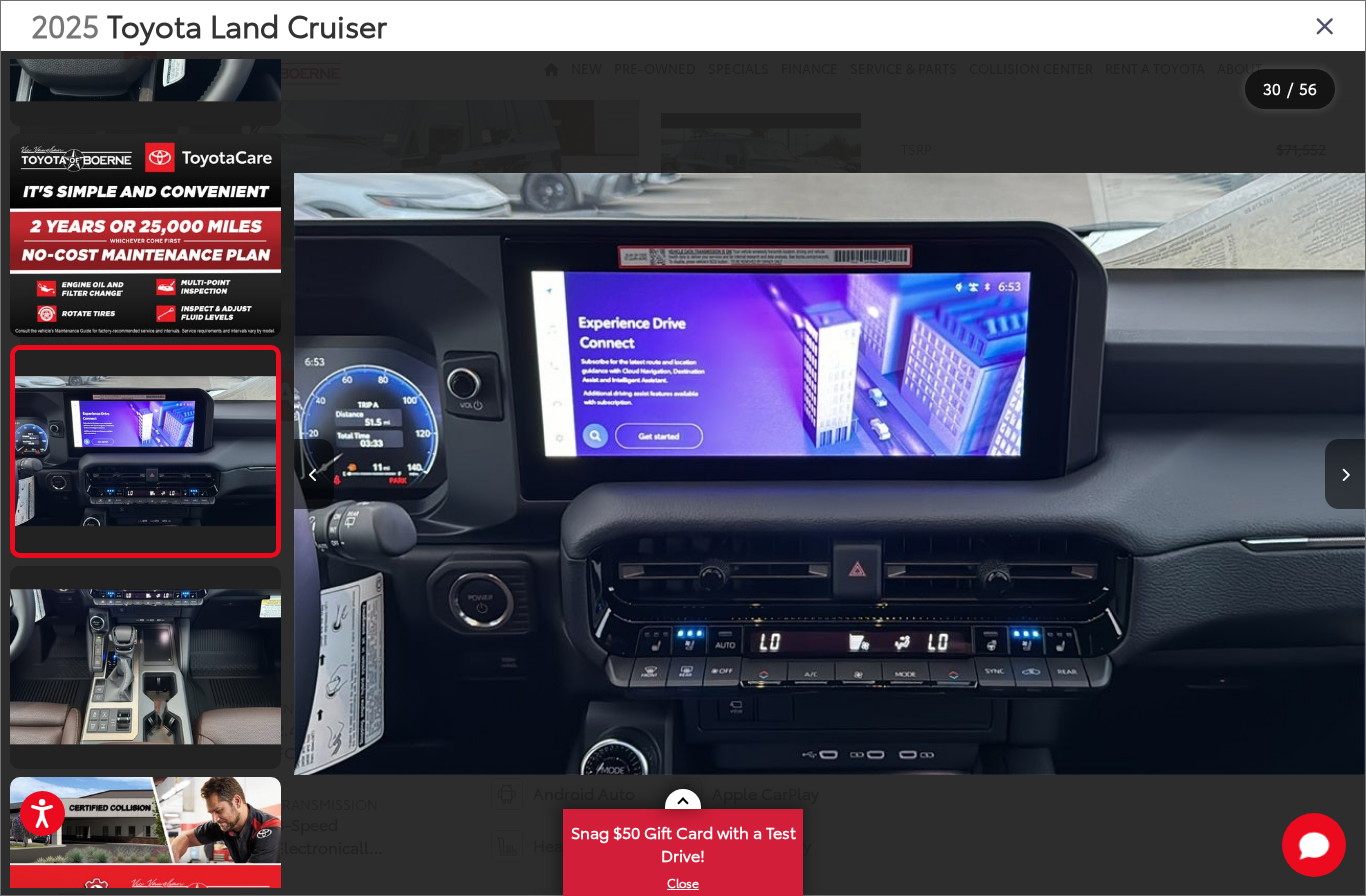 click at bounding box center (1345, 475) 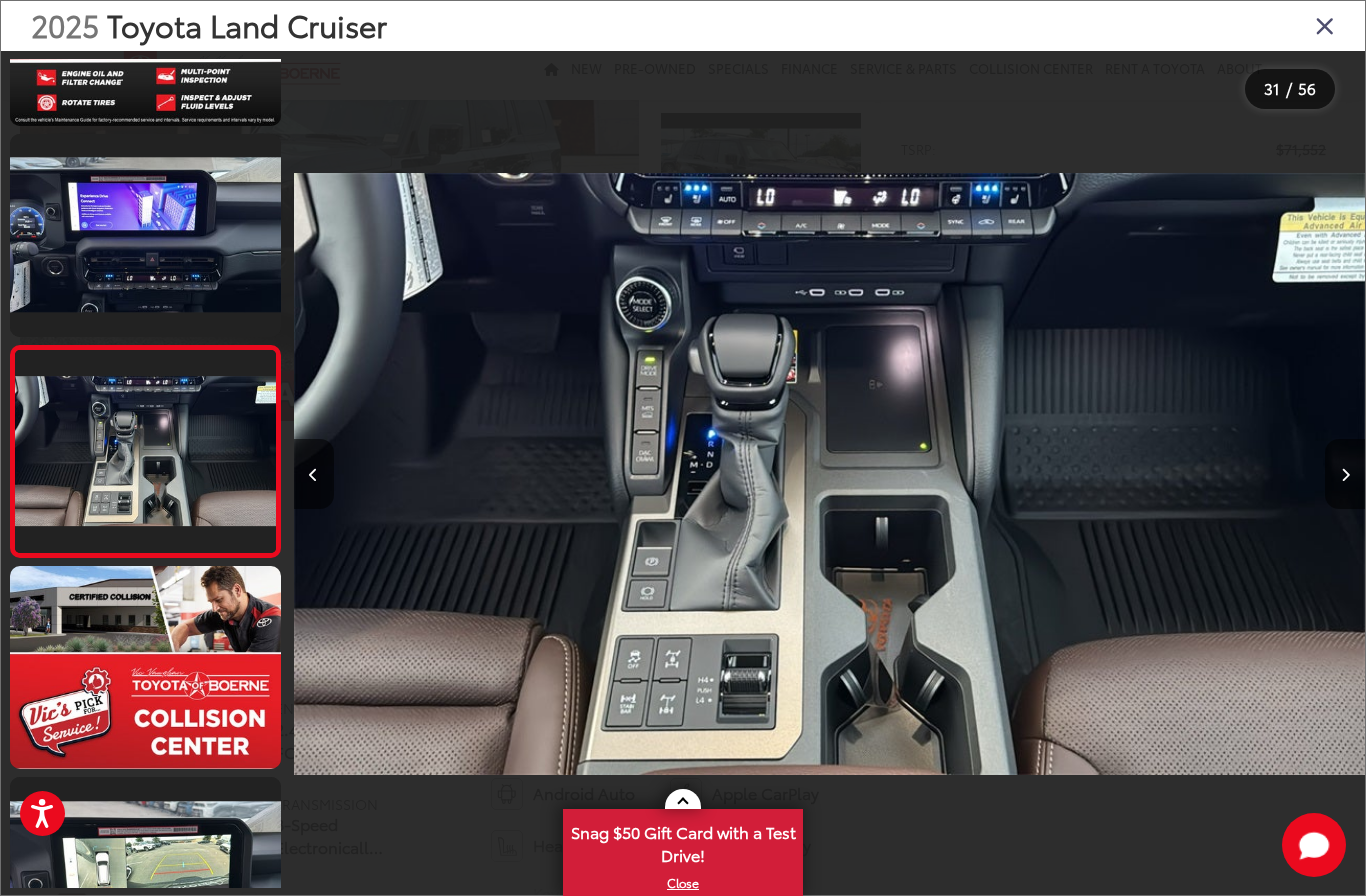 click at bounding box center [1345, 474] 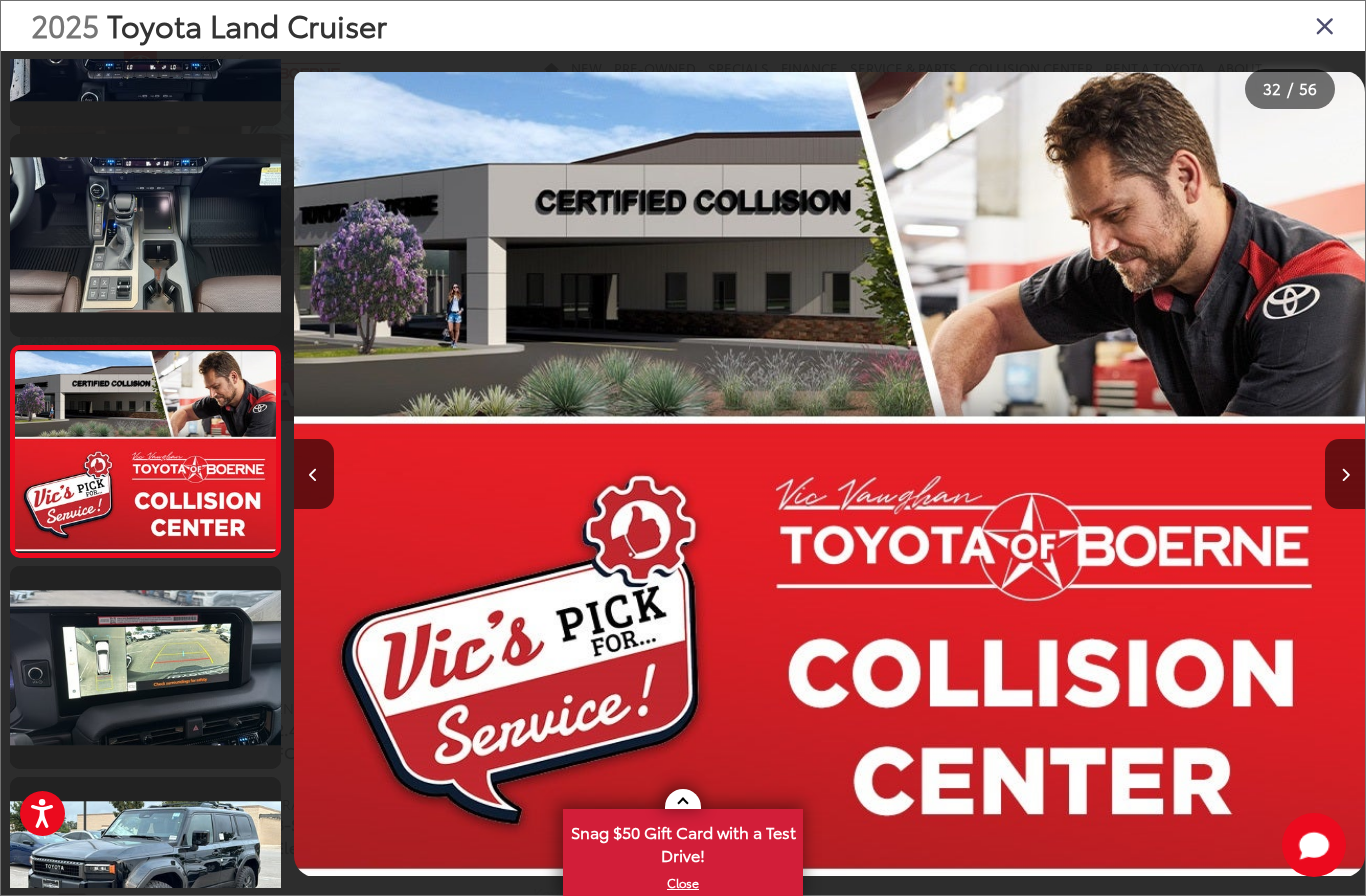click at bounding box center (1345, 474) 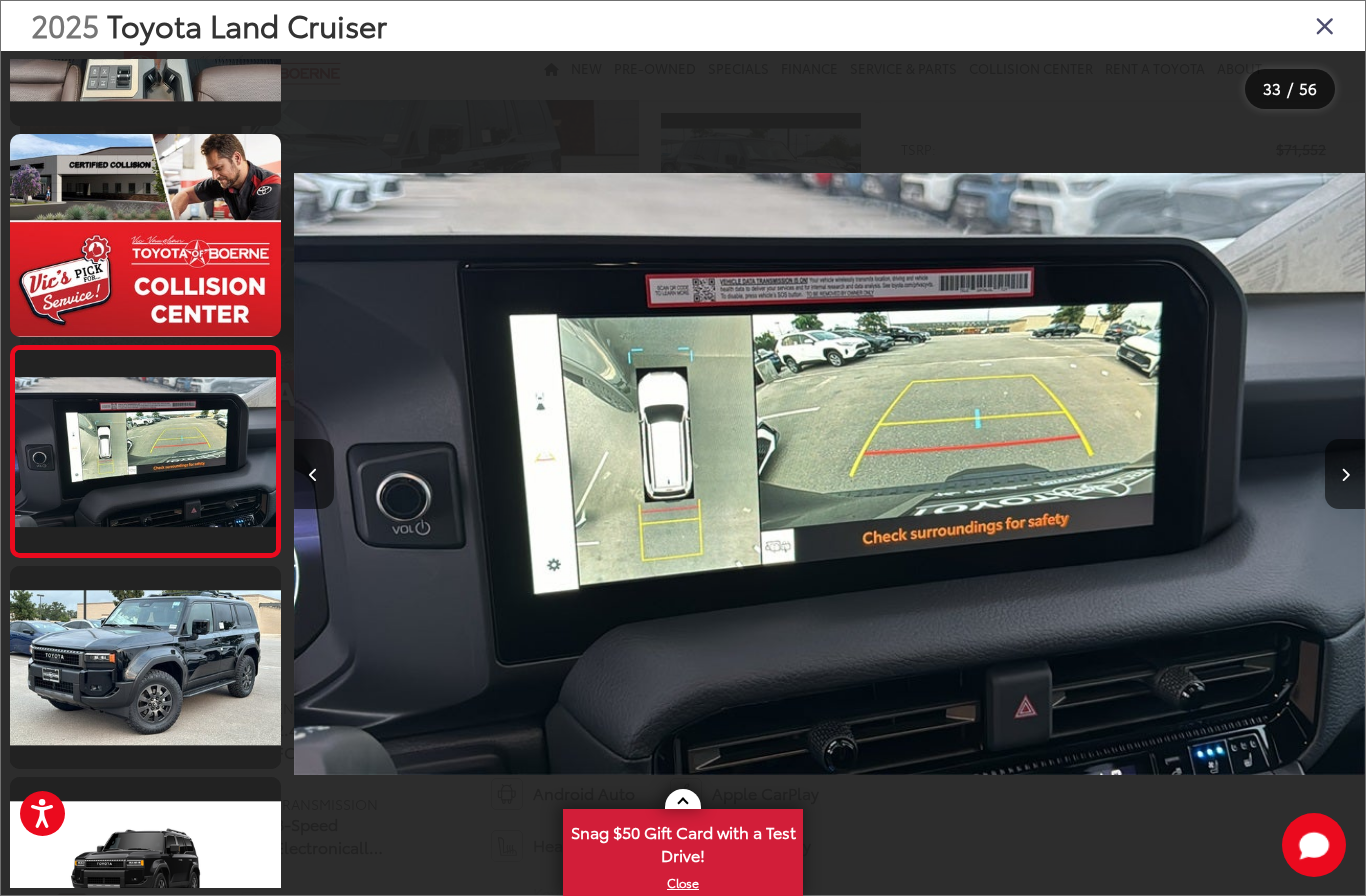 click at bounding box center (1325, 25) 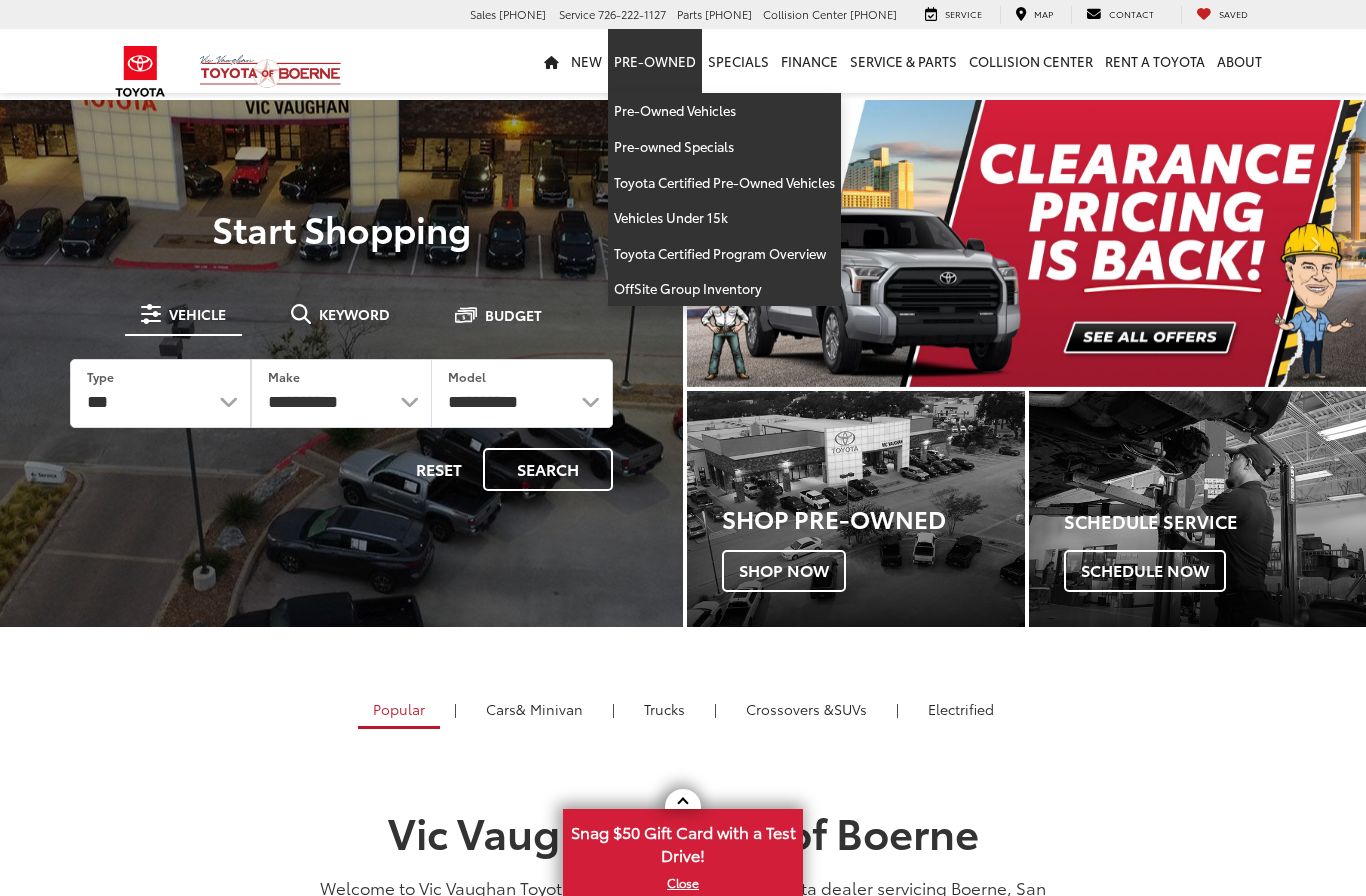 scroll, scrollTop: 128, scrollLeft: 0, axis: vertical 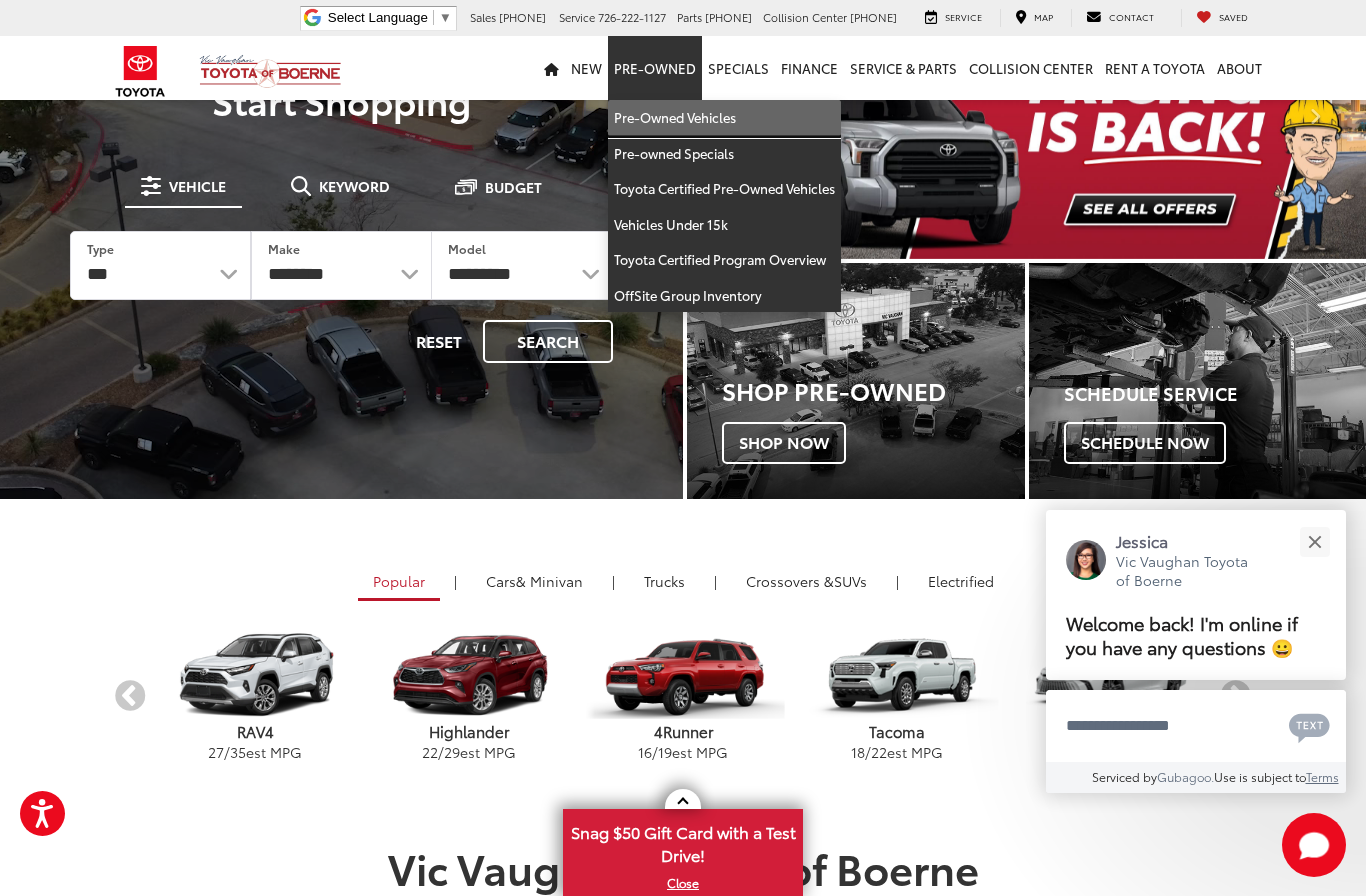 click on "Pre-Owned Vehicles" at bounding box center [724, 118] 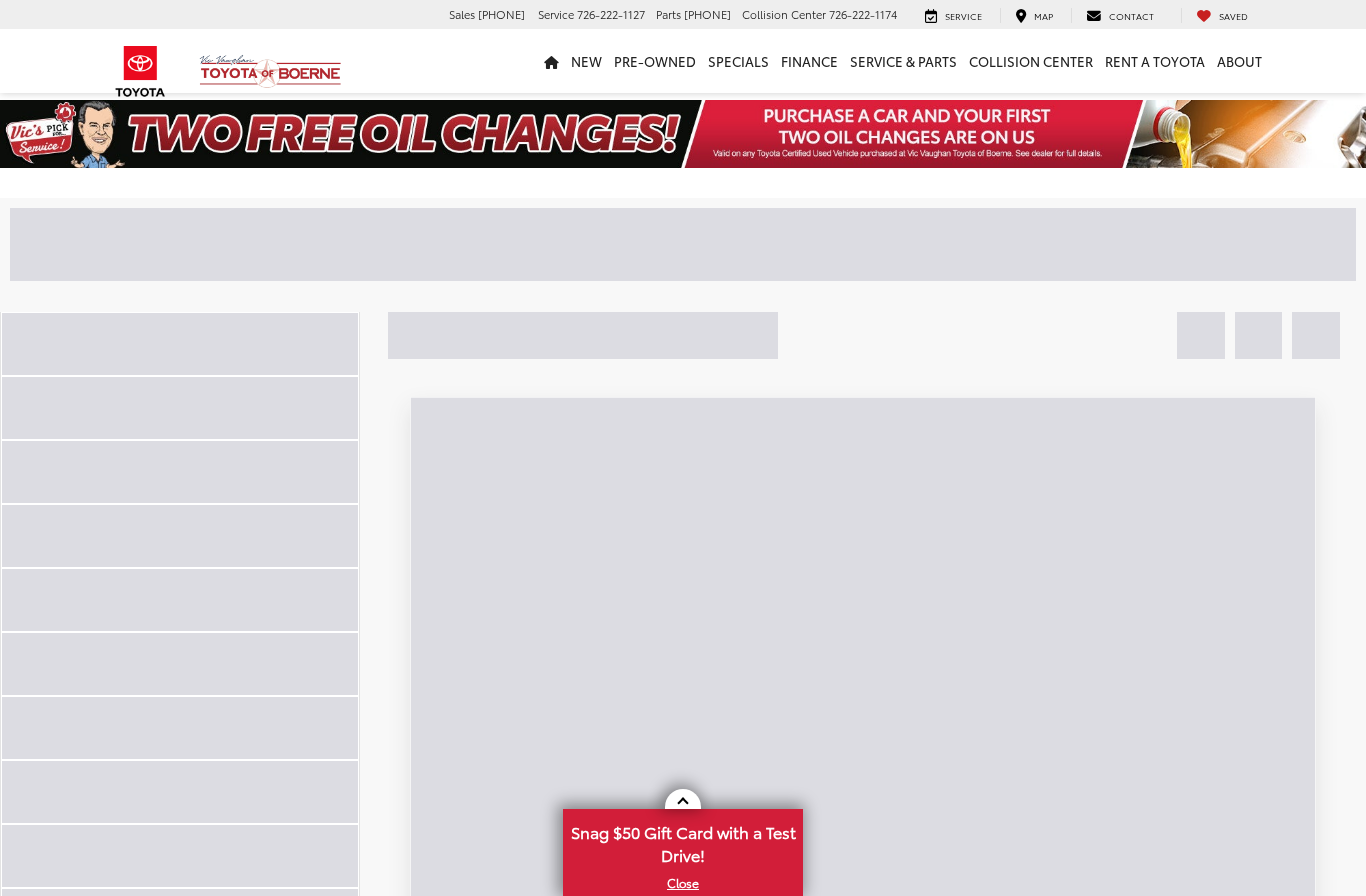 scroll, scrollTop: 0, scrollLeft: 0, axis: both 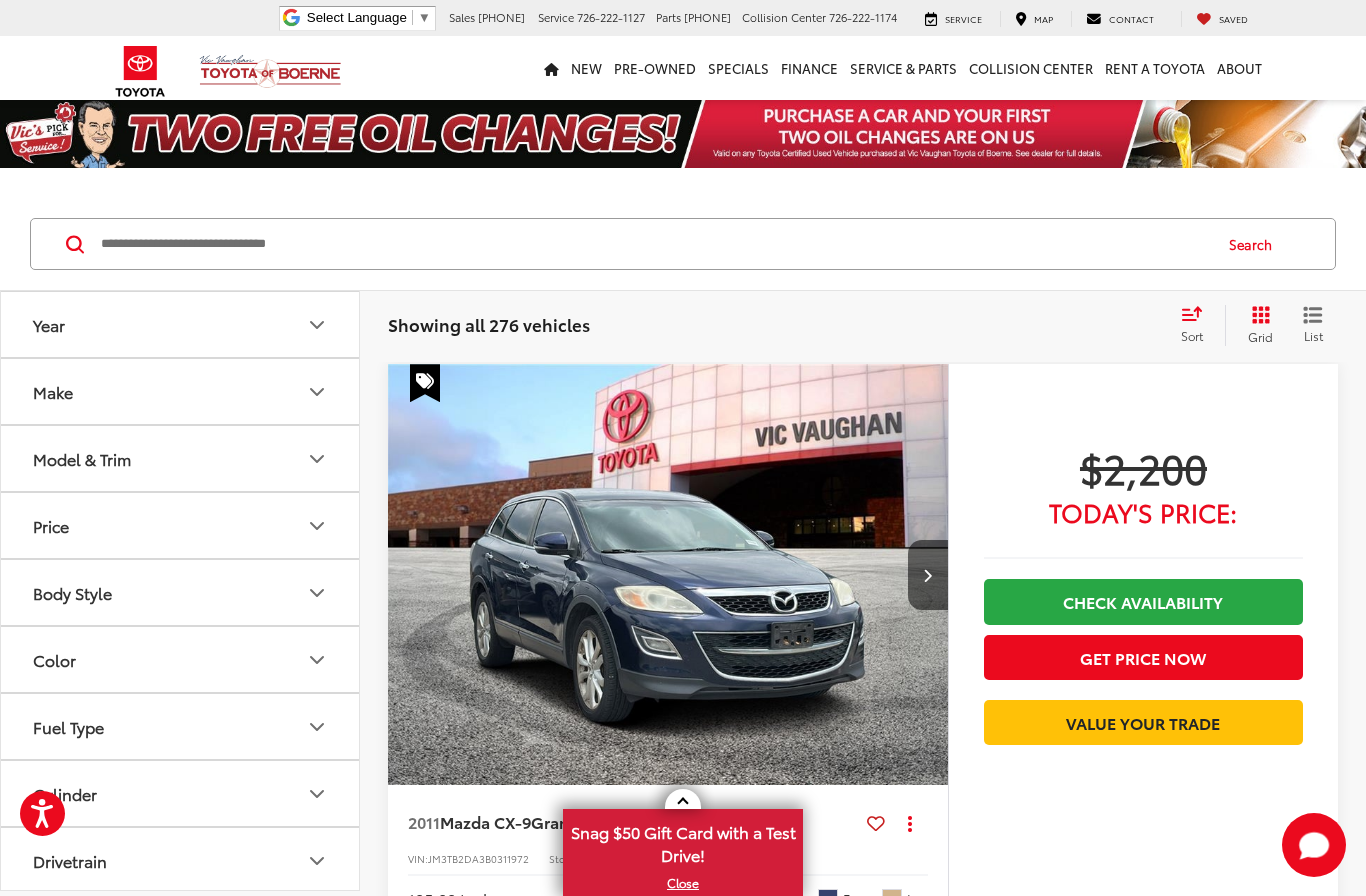 click 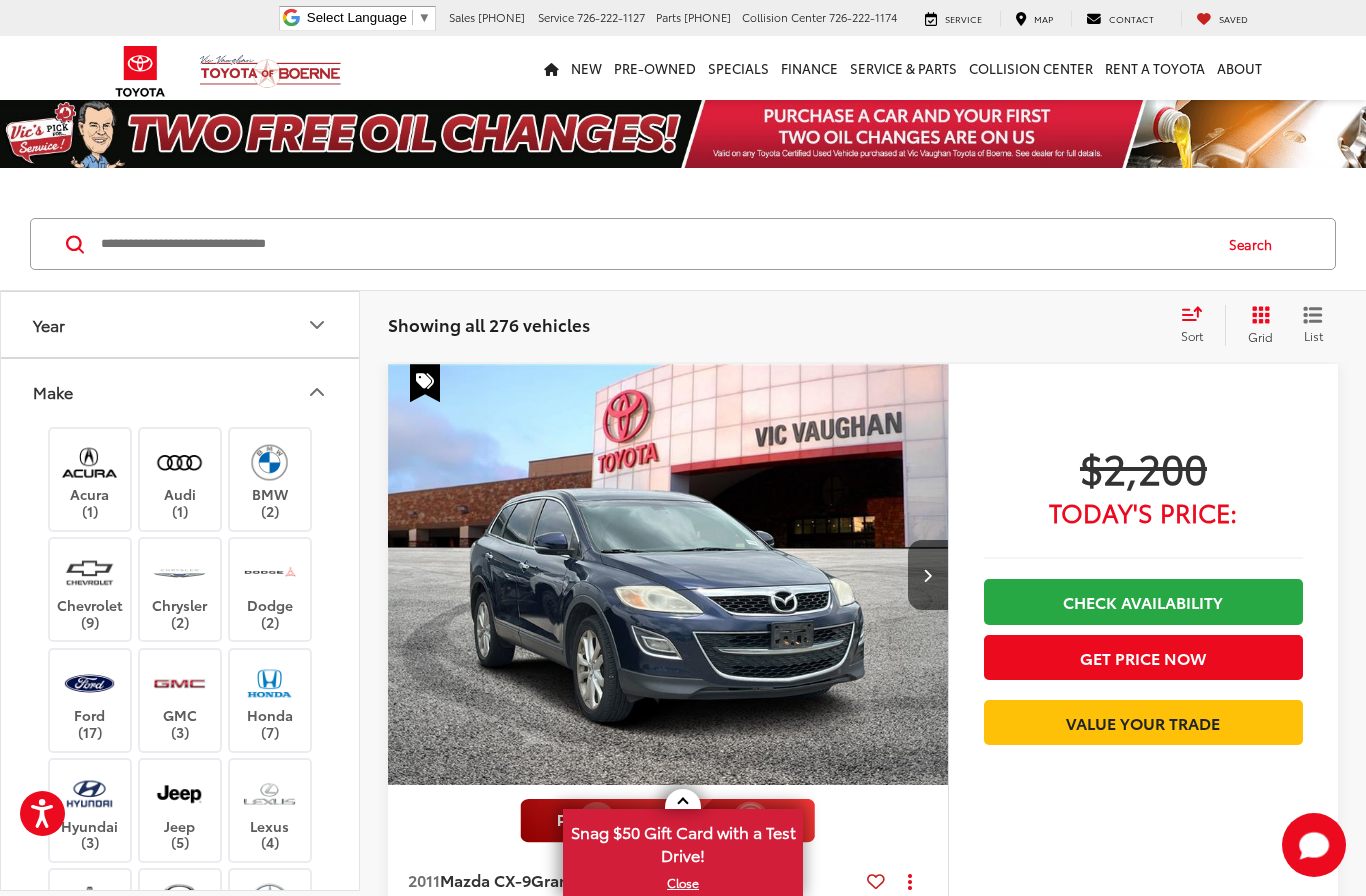 scroll, scrollTop: 0, scrollLeft: 0, axis: both 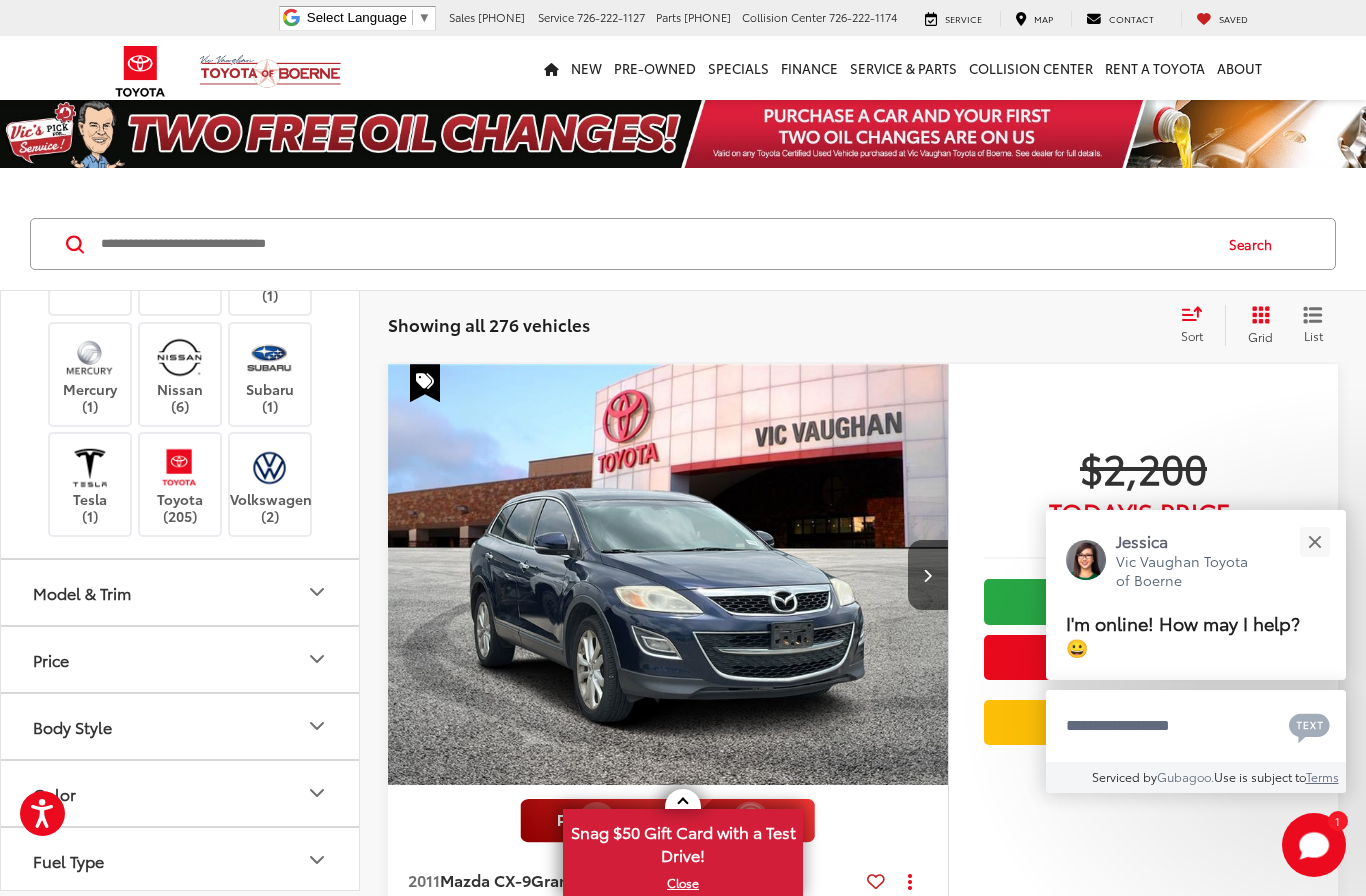 click at bounding box center (179, 467) 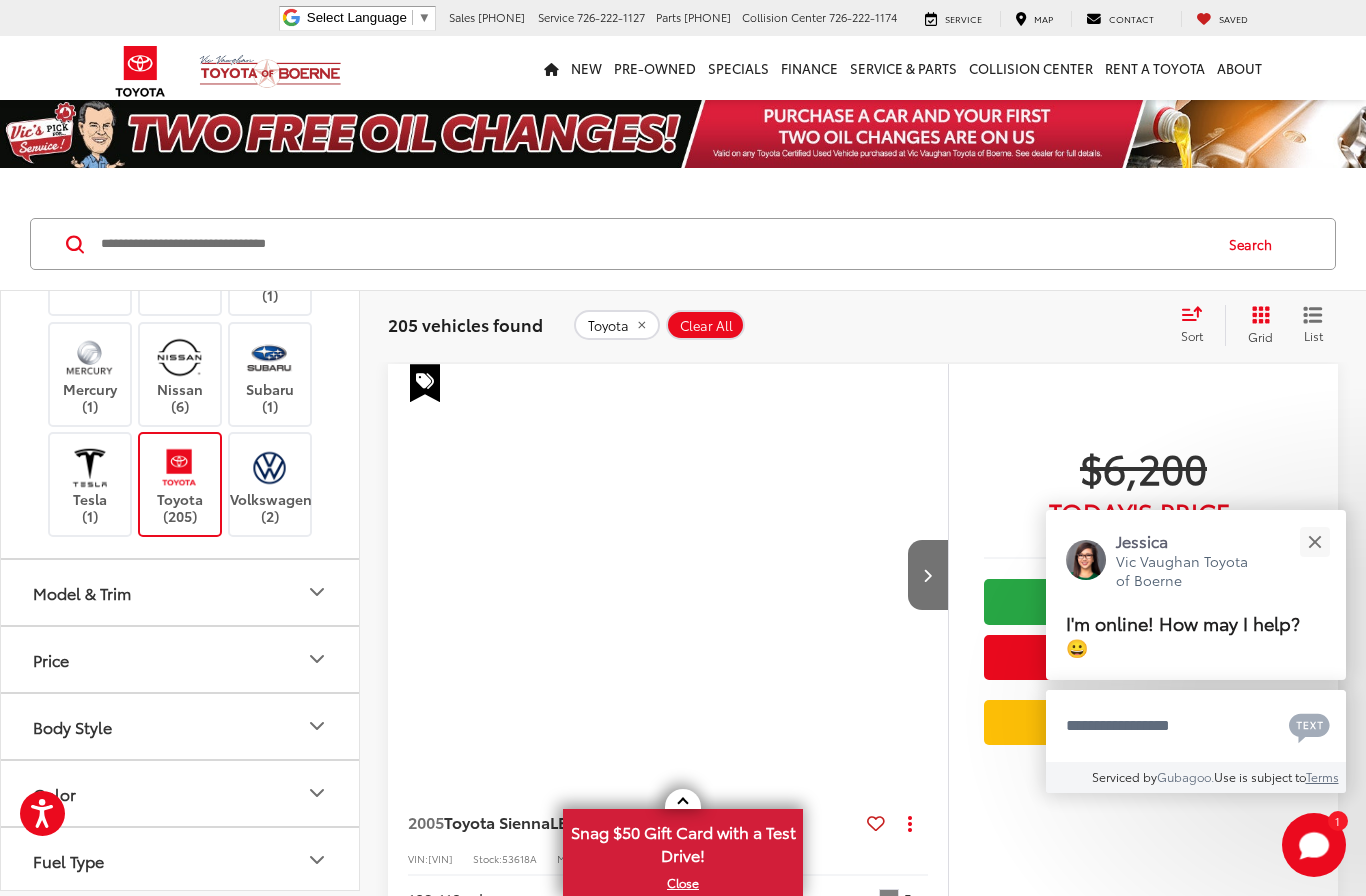 click 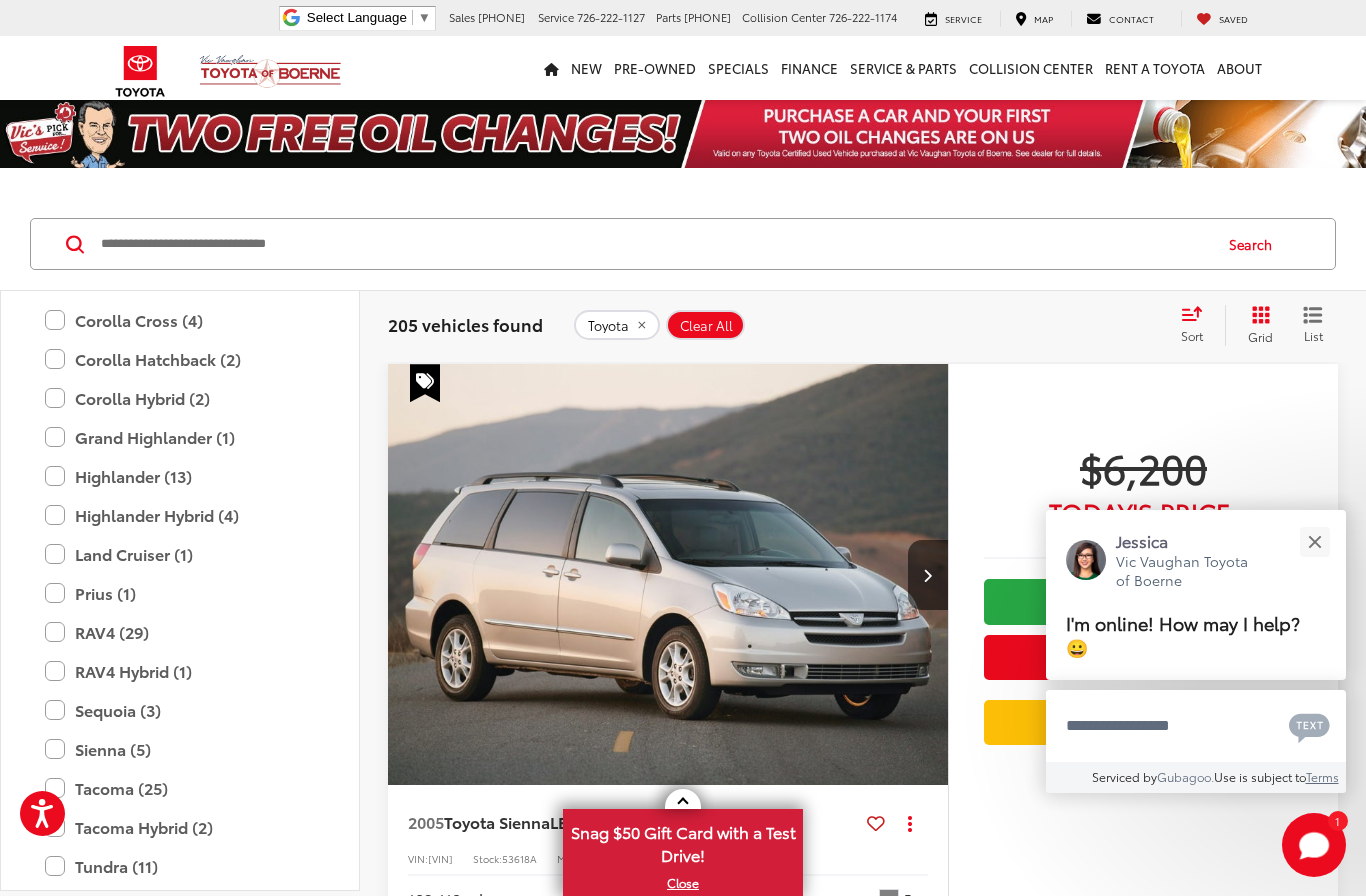 scroll, scrollTop: 1213, scrollLeft: 0, axis: vertical 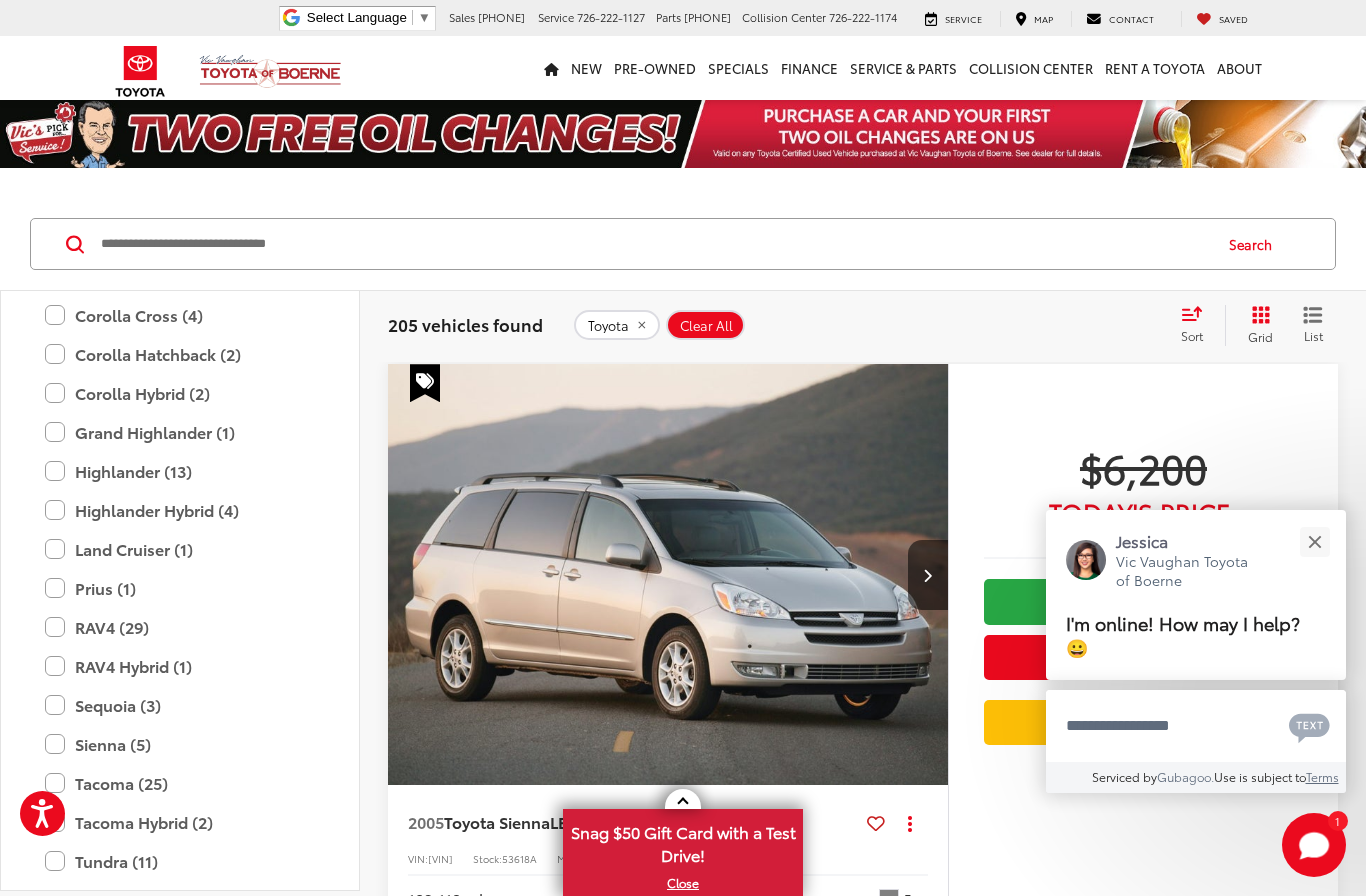 click on "Land Cruiser (1)" at bounding box center (180, 549) 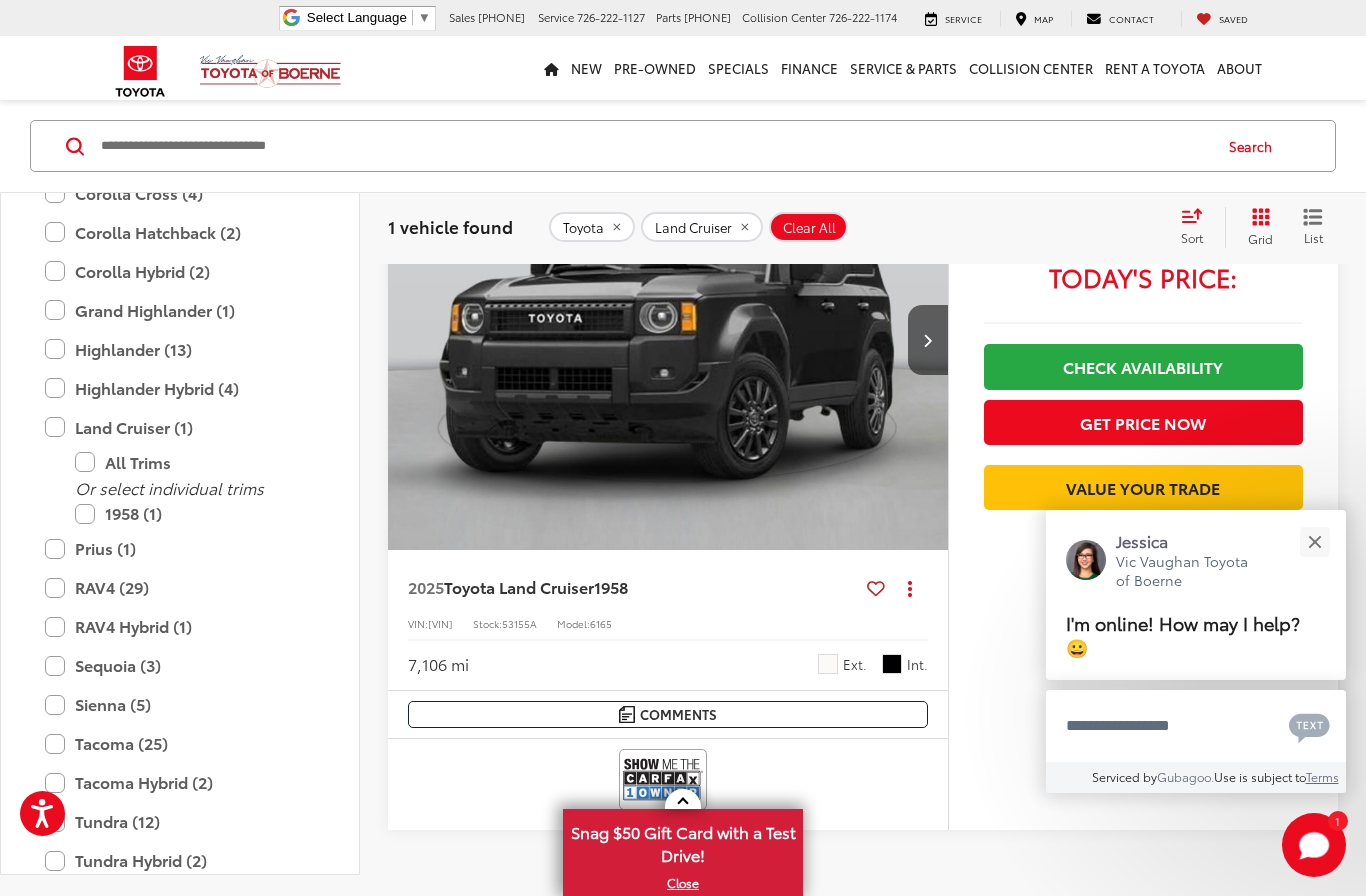 scroll, scrollTop: 0, scrollLeft: 0, axis: both 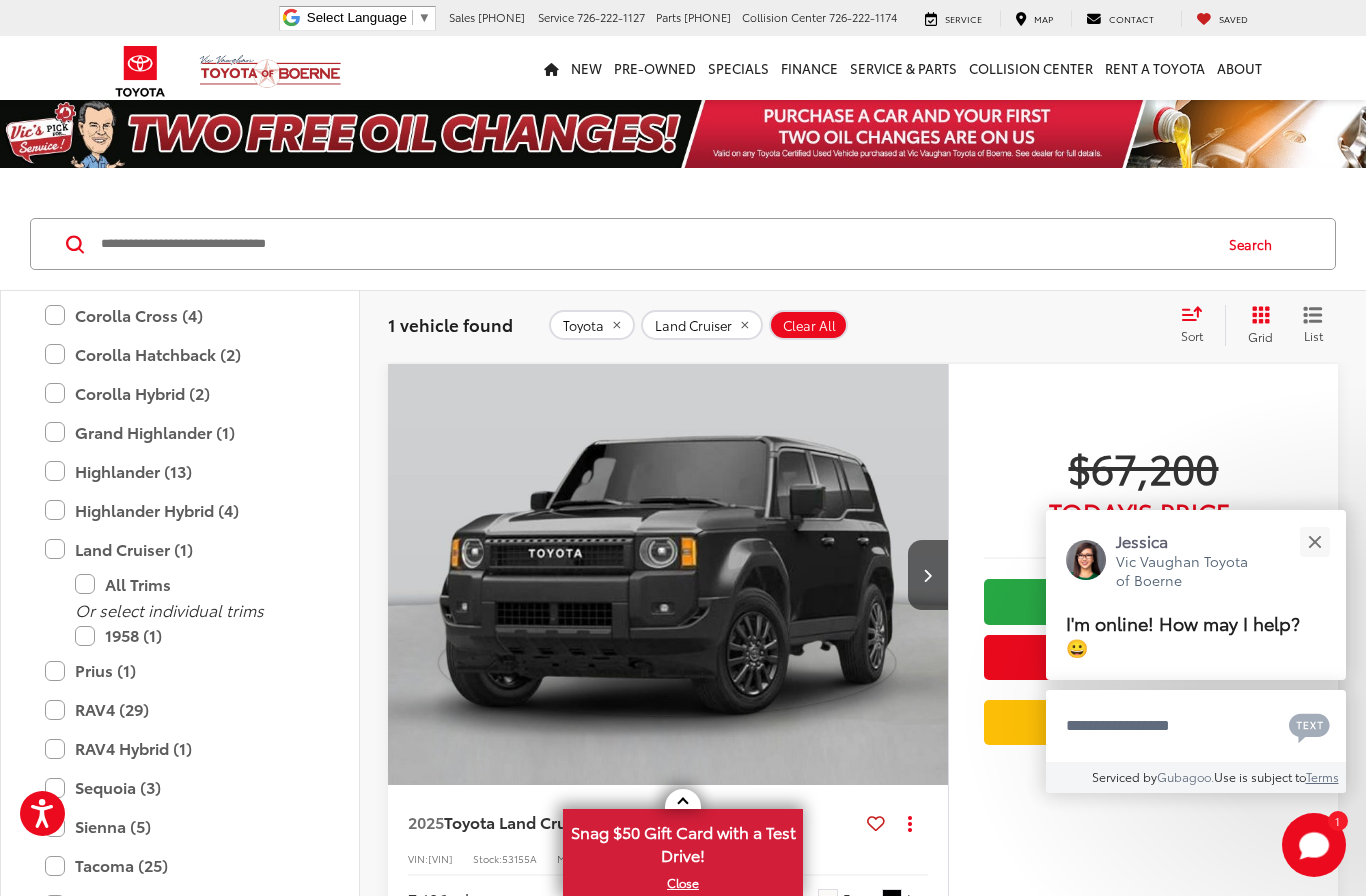 click at bounding box center [1314, 541] 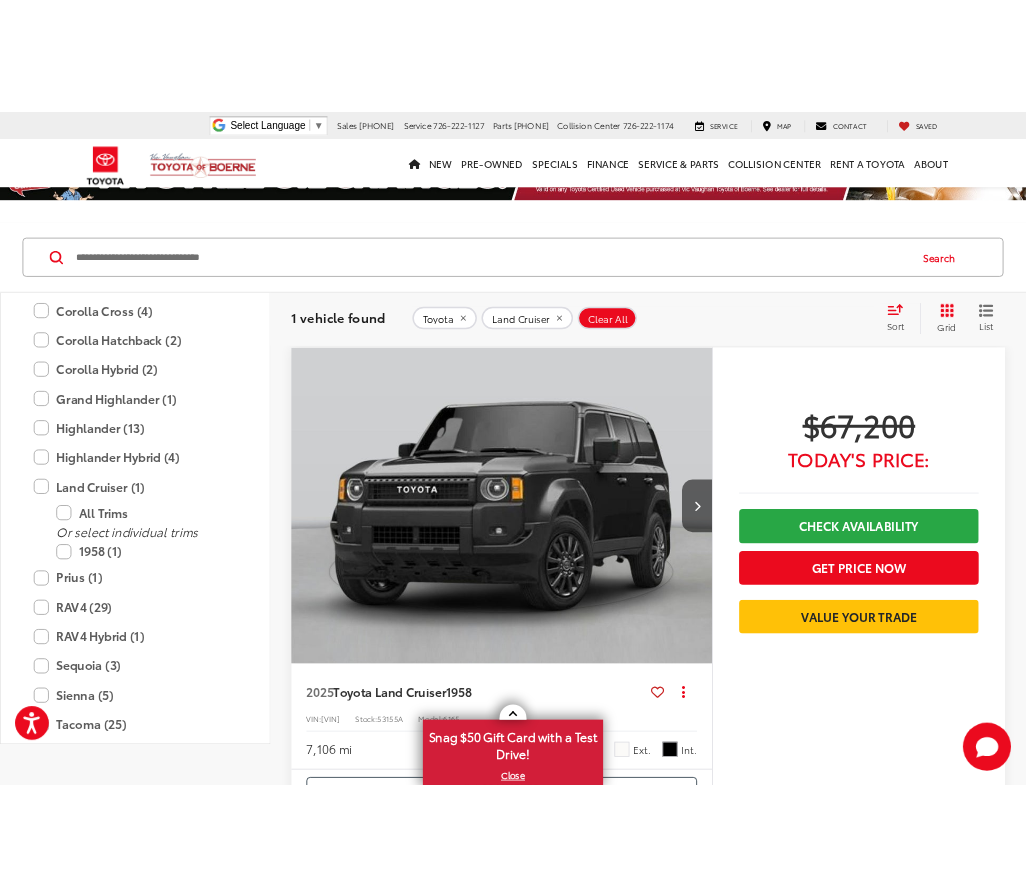 scroll, scrollTop: 0, scrollLeft: 0, axis: both 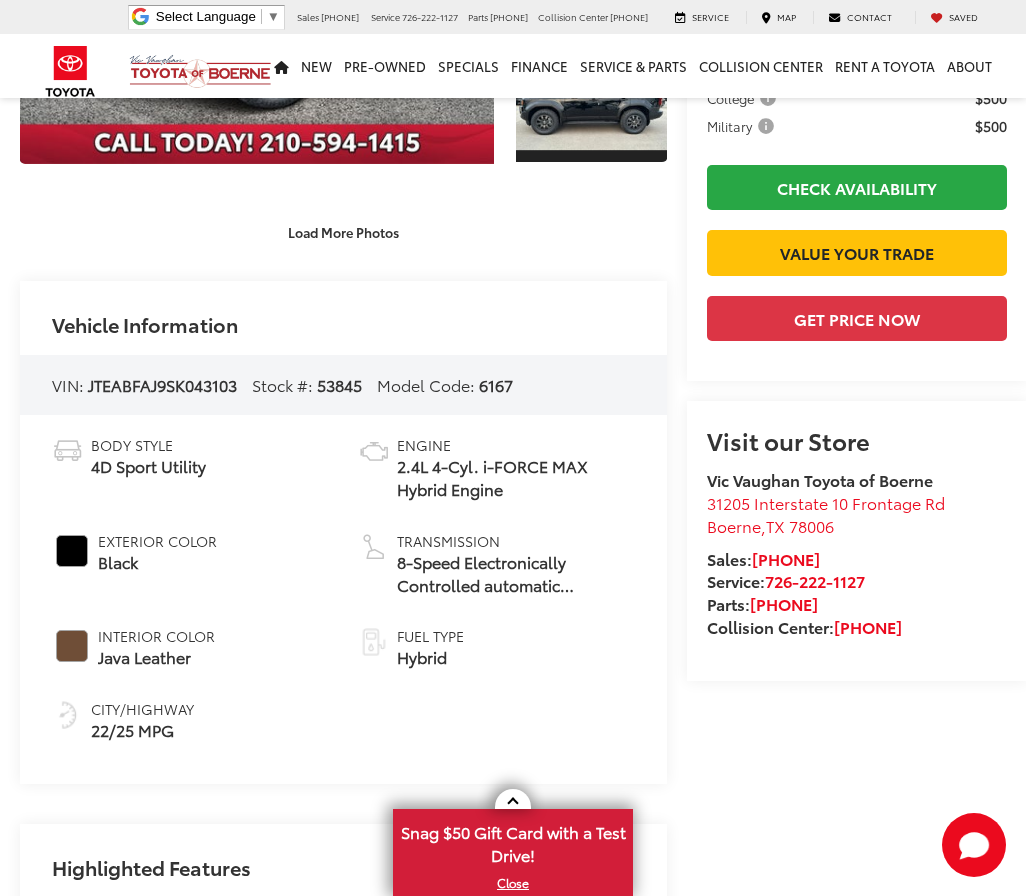 click at bounding box center (857, 286) 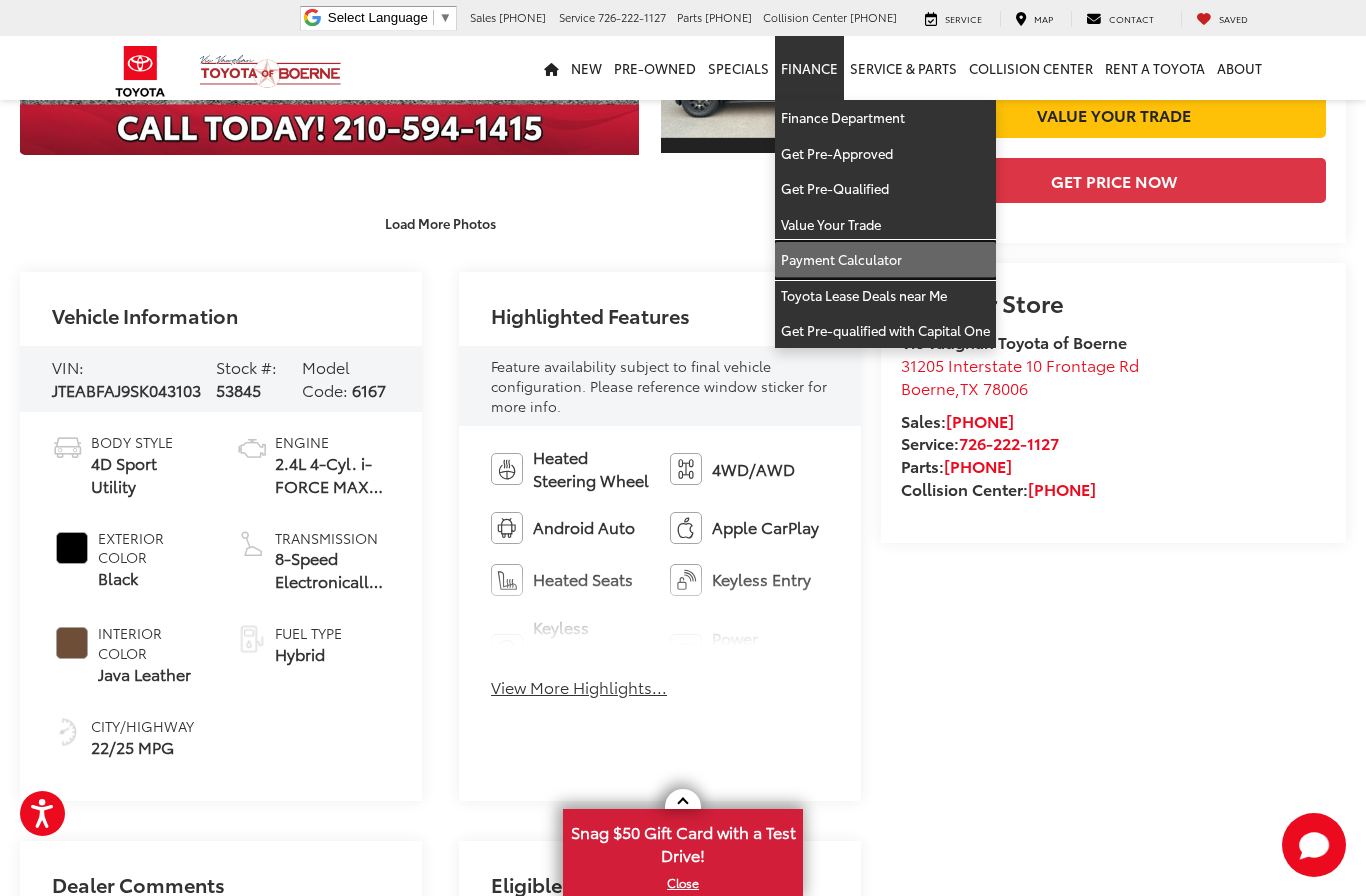 click on "Payment Calculator" at bounding box center (885, 260) 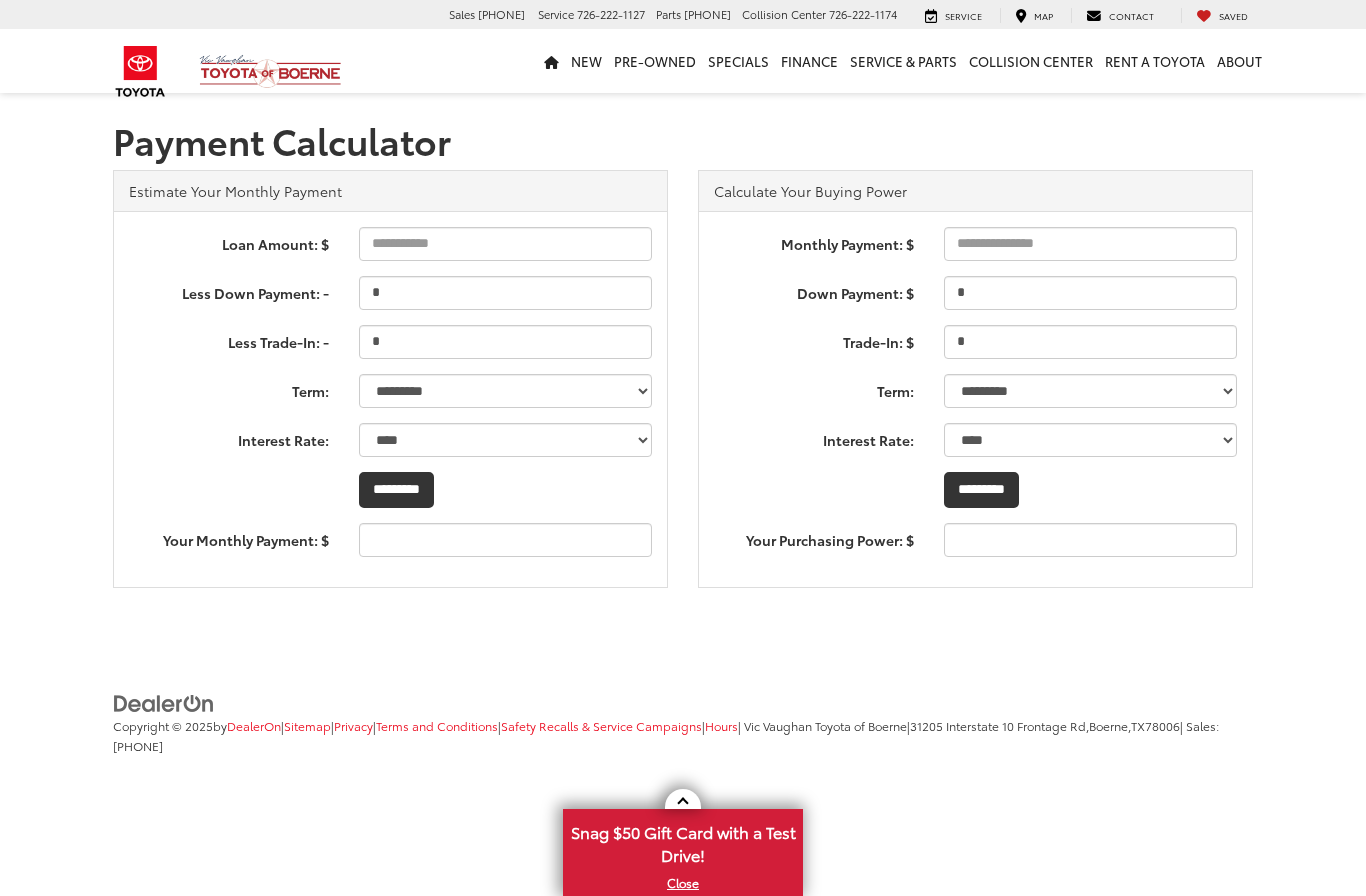 scroll, scrollTop: 0, scrollLeft: 0, axis: both 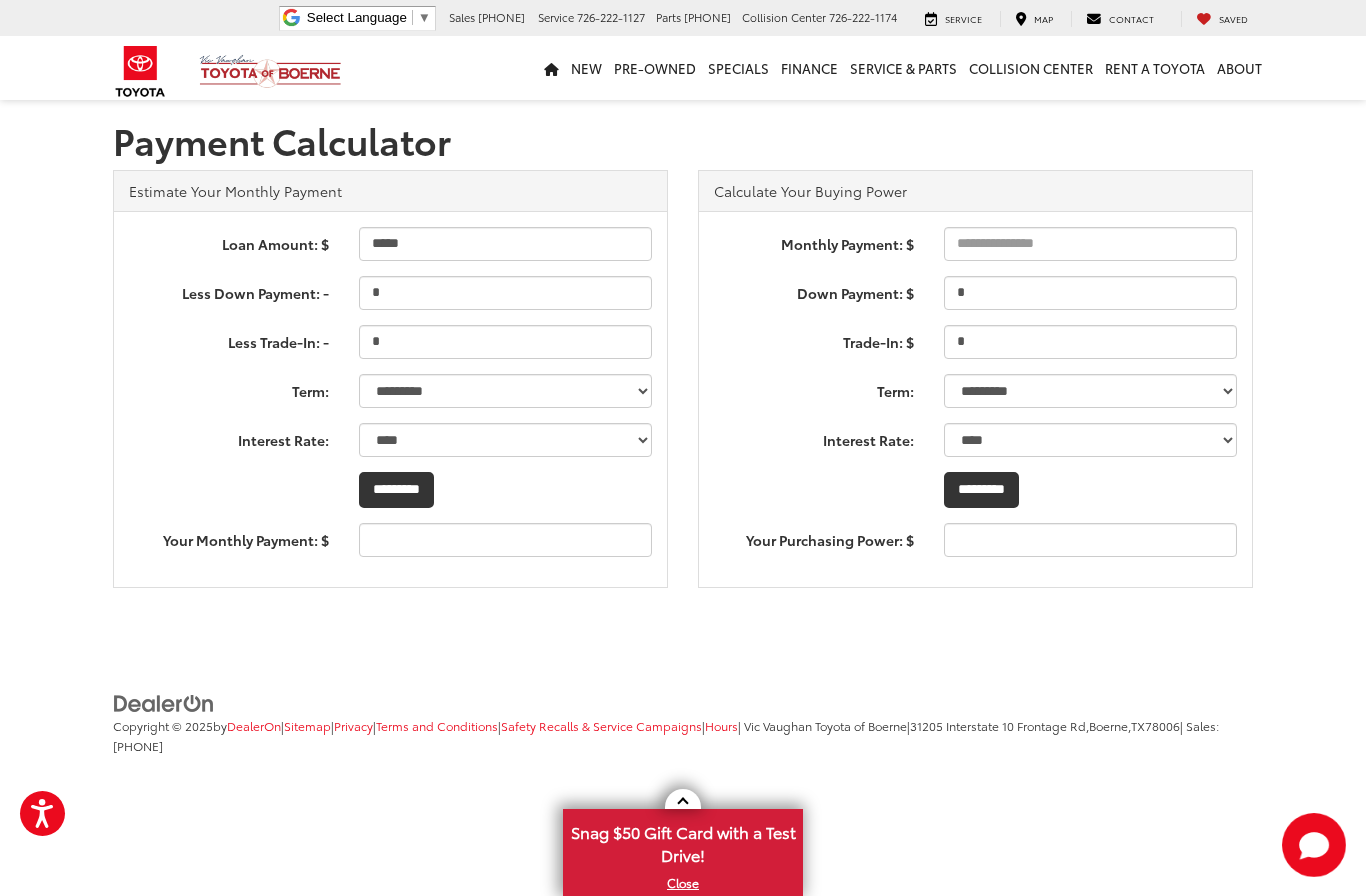 type on "*****" 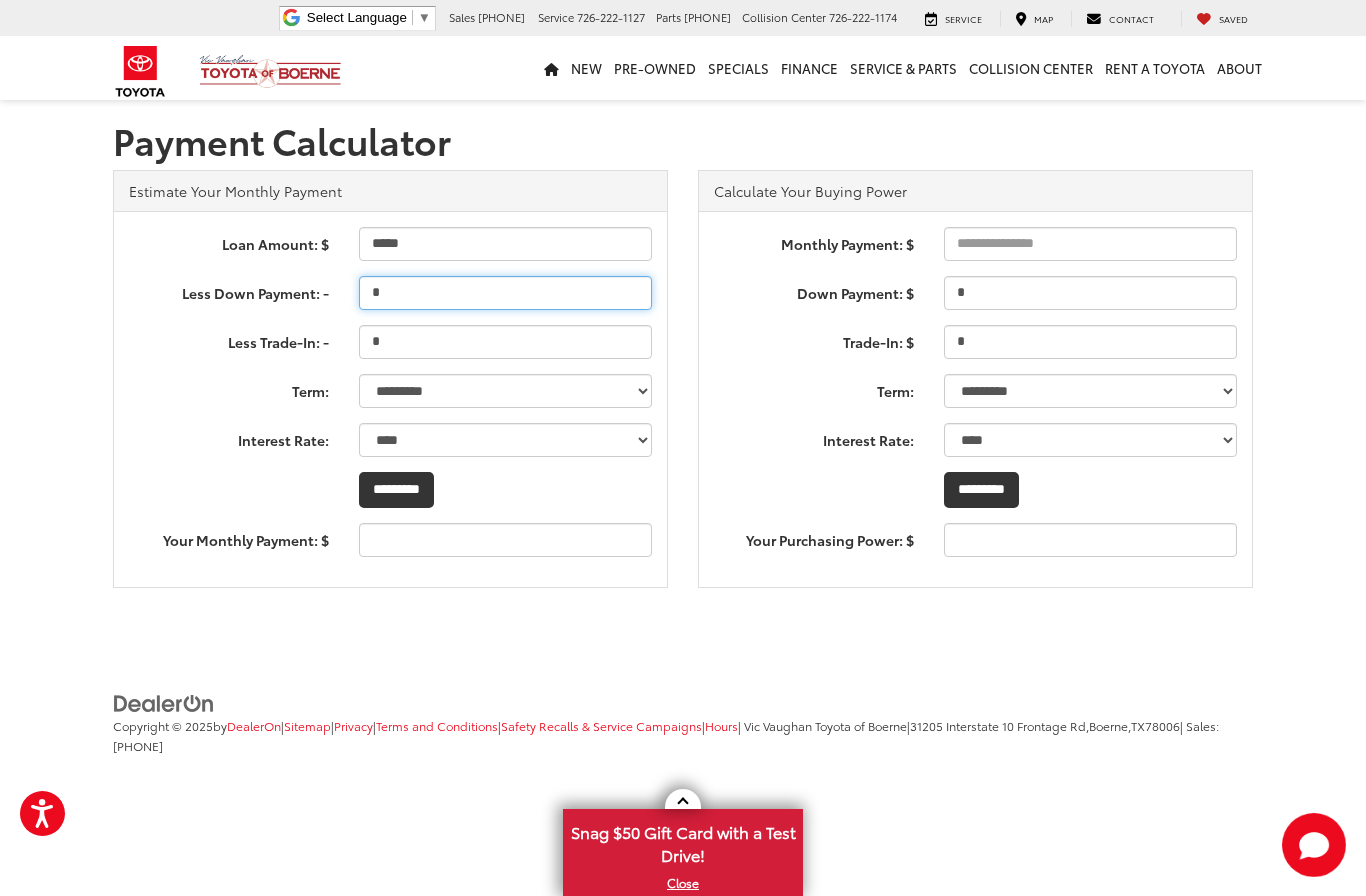click on "*" at bounding box center [505, 293] 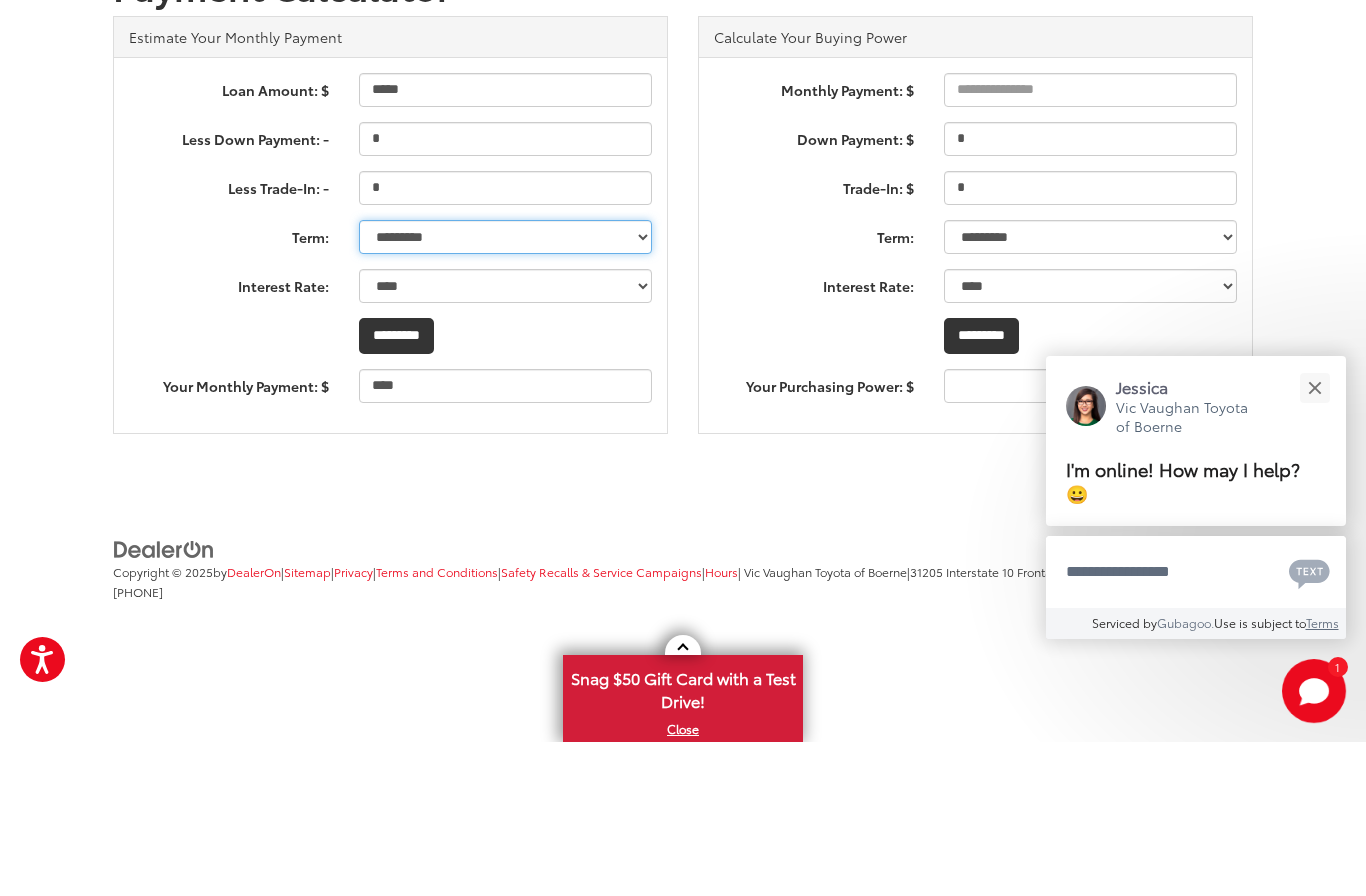 click on "*********
*********
*********
*********
*********
*********
*********
*********" at bounding box center [505, 391] 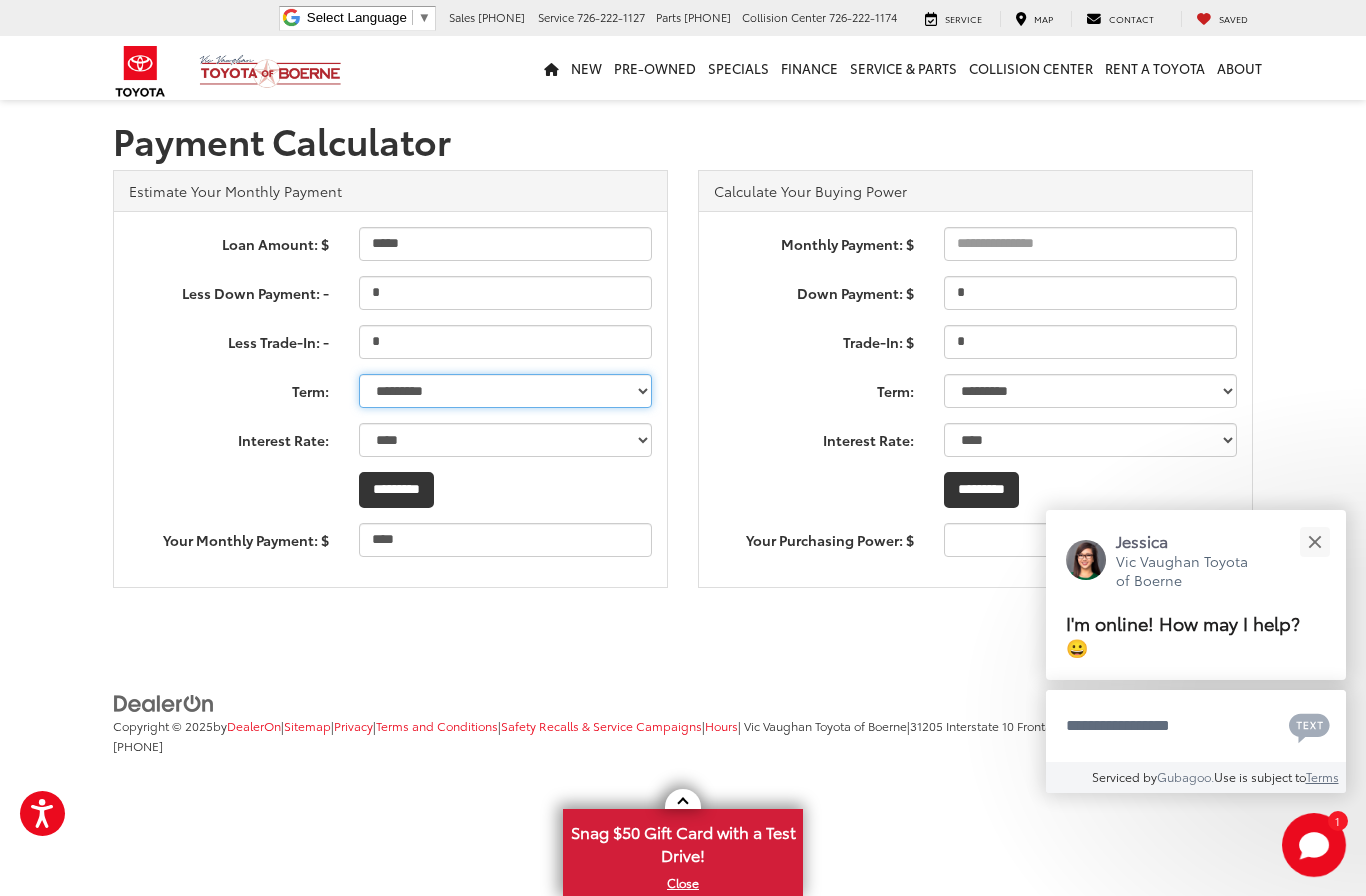 select on "**" 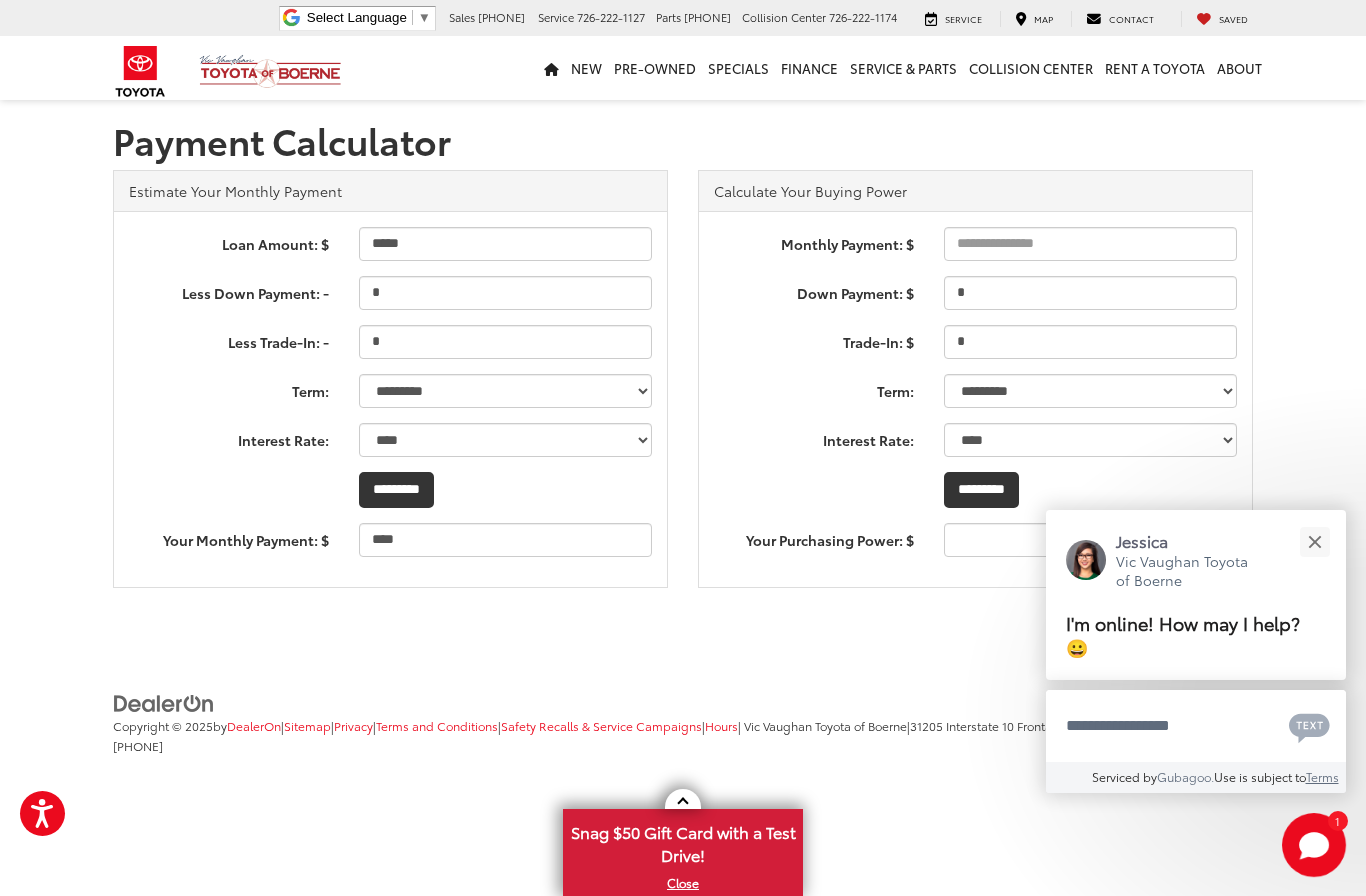 click on "*********" at bounding box center (396, 490) 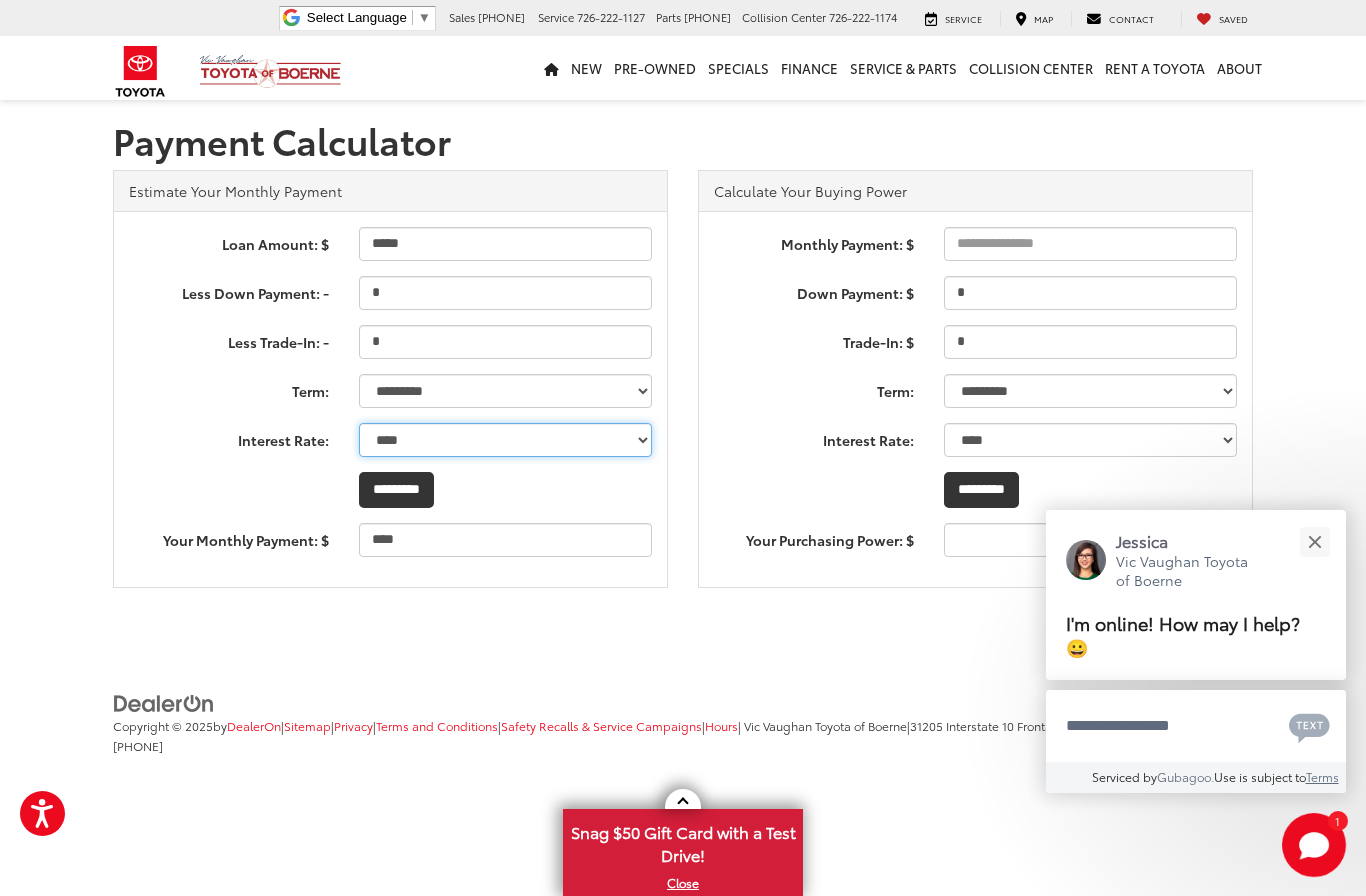 click on "**
****
****
****
****
****
****
****
****
****
****
*****
*****
*****
*****
*****
*****
*****
*****
*****
*****
*****" at bounding box center (505, 440) 